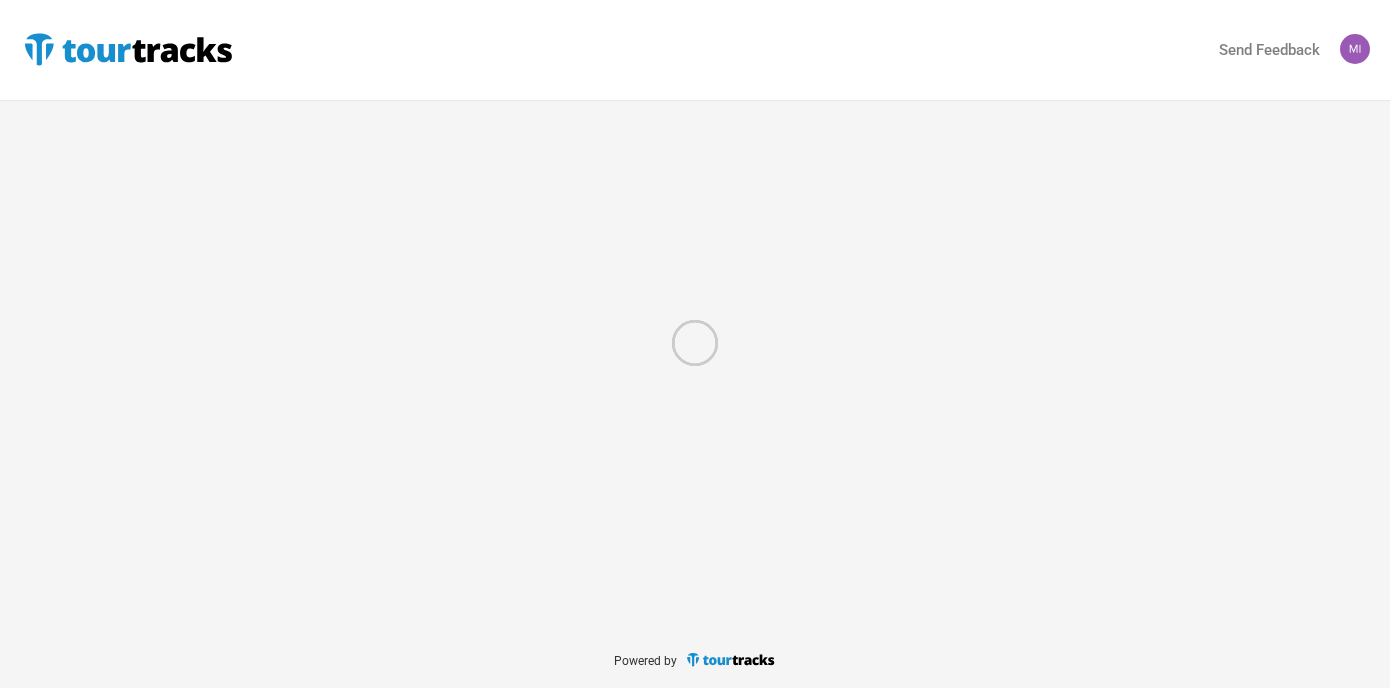 scroll, scrollTop: 0, scrollLeft: 0, axis: both 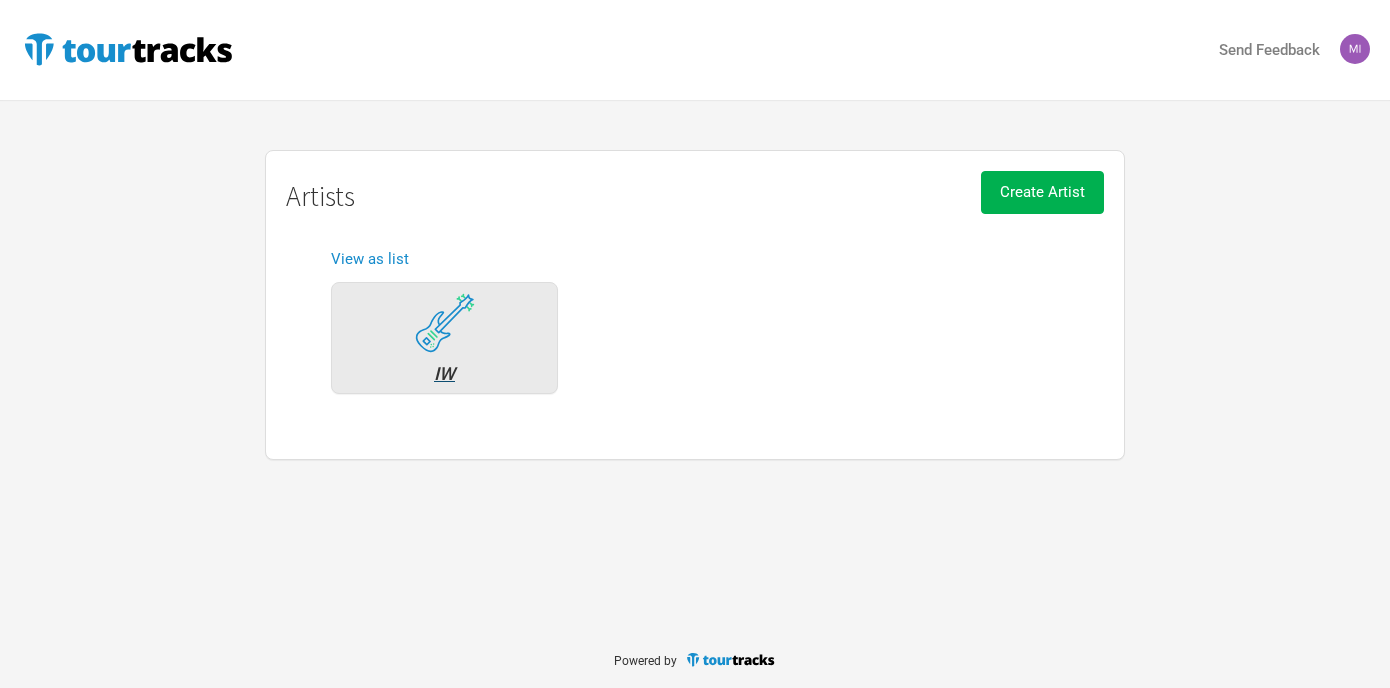 click on "IW" at bounding box center [444, 338] 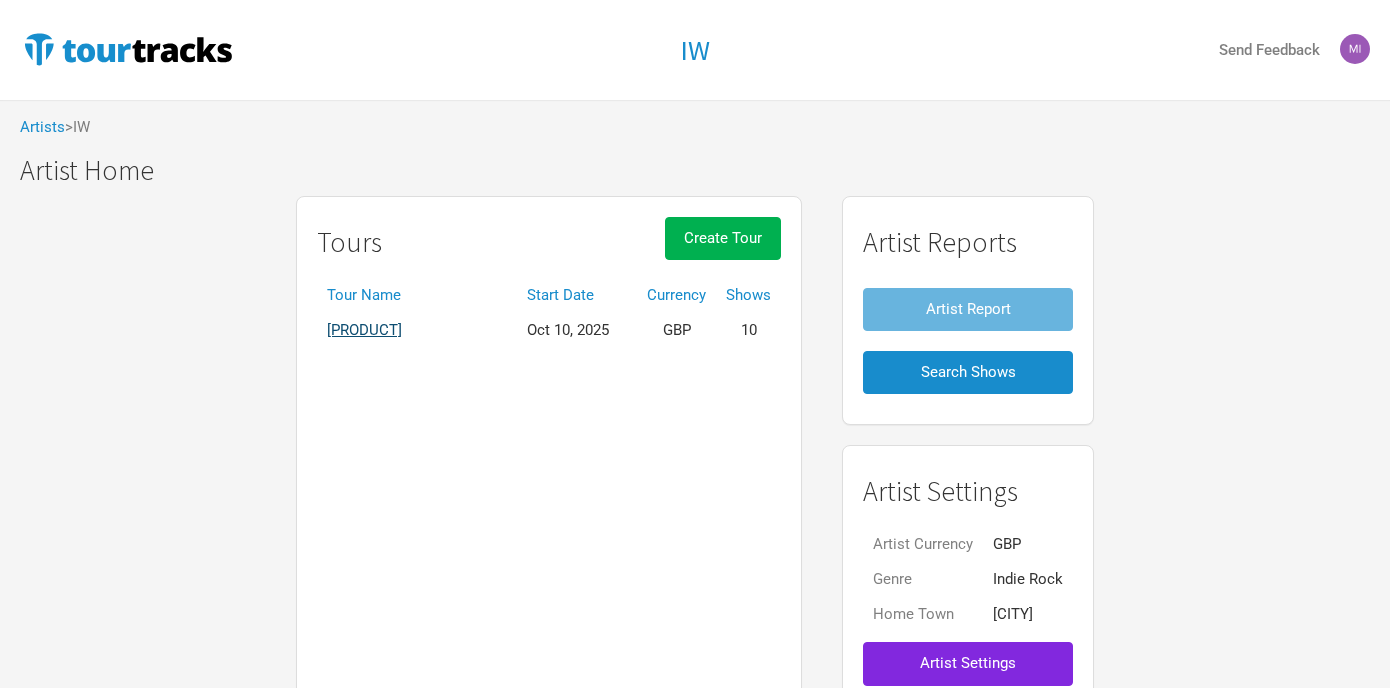 click on "[PRODUCT]" at bounding box center (364, 330) 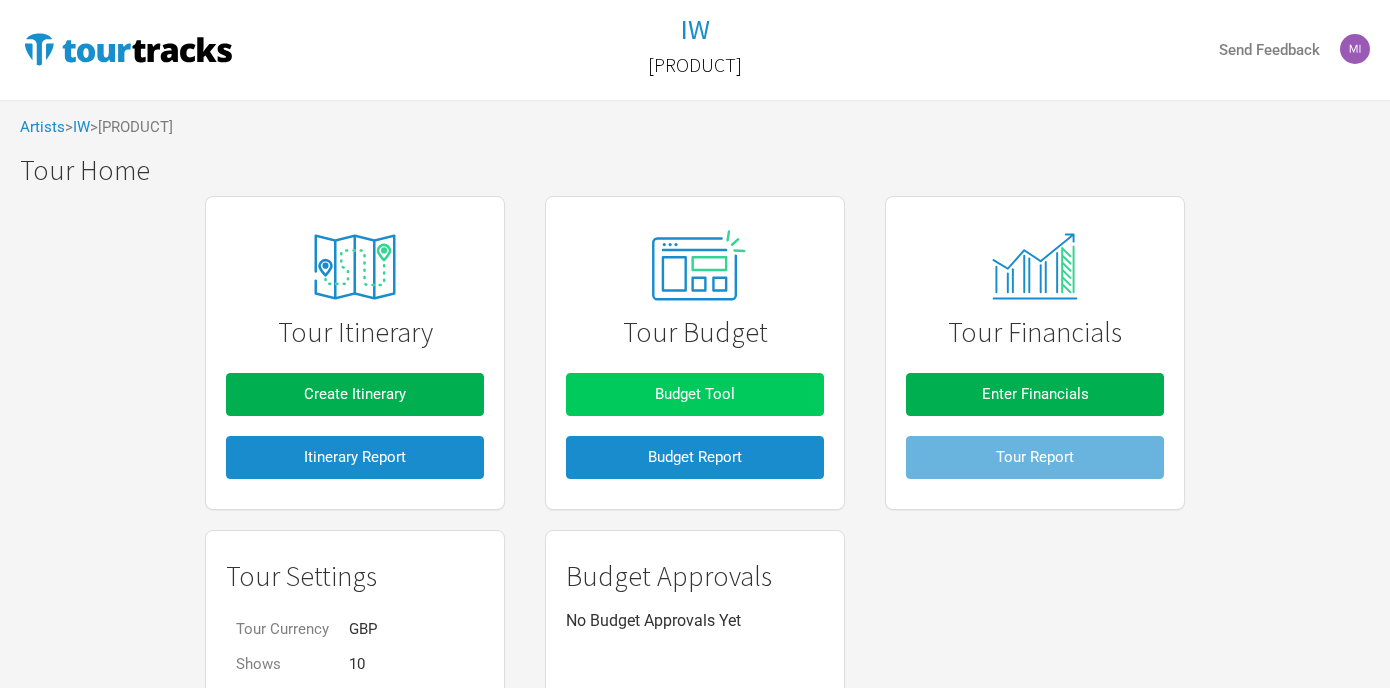 click on "Budget Tool" at bounding box center (695, 394) 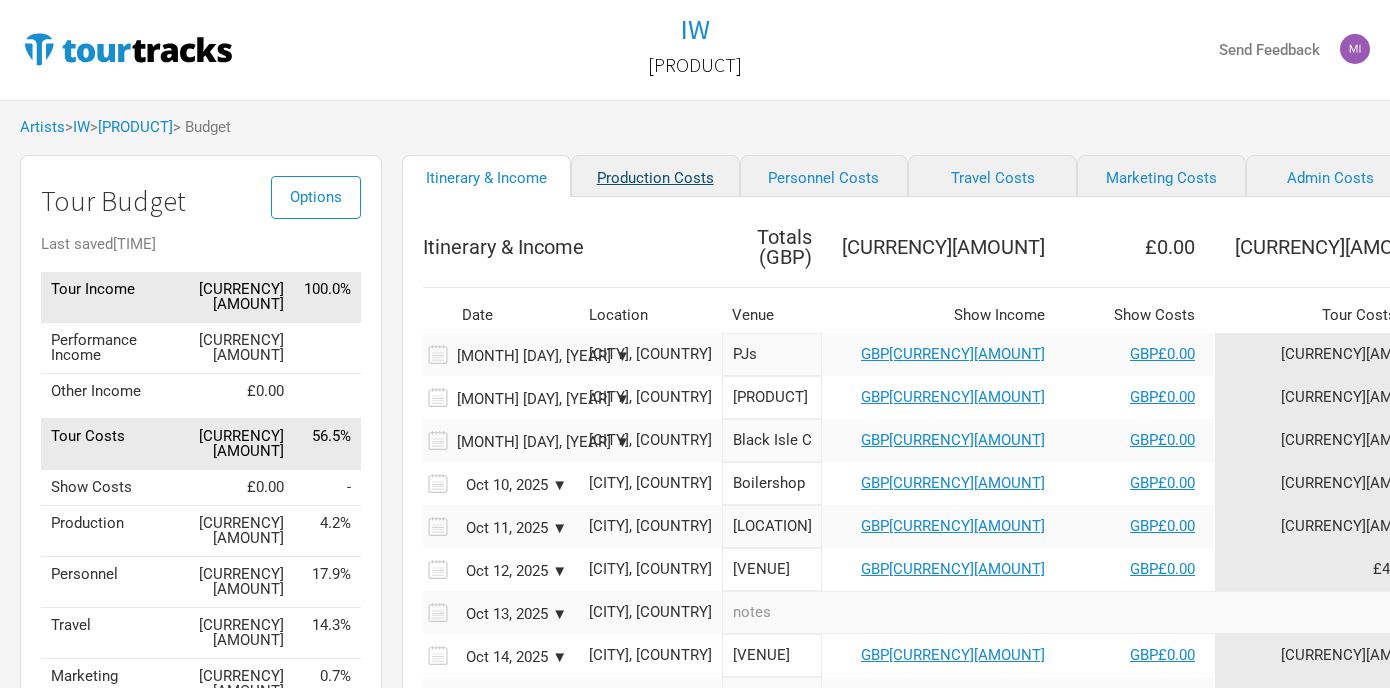 click on "Production Costs" at bounding box center [655, 176] 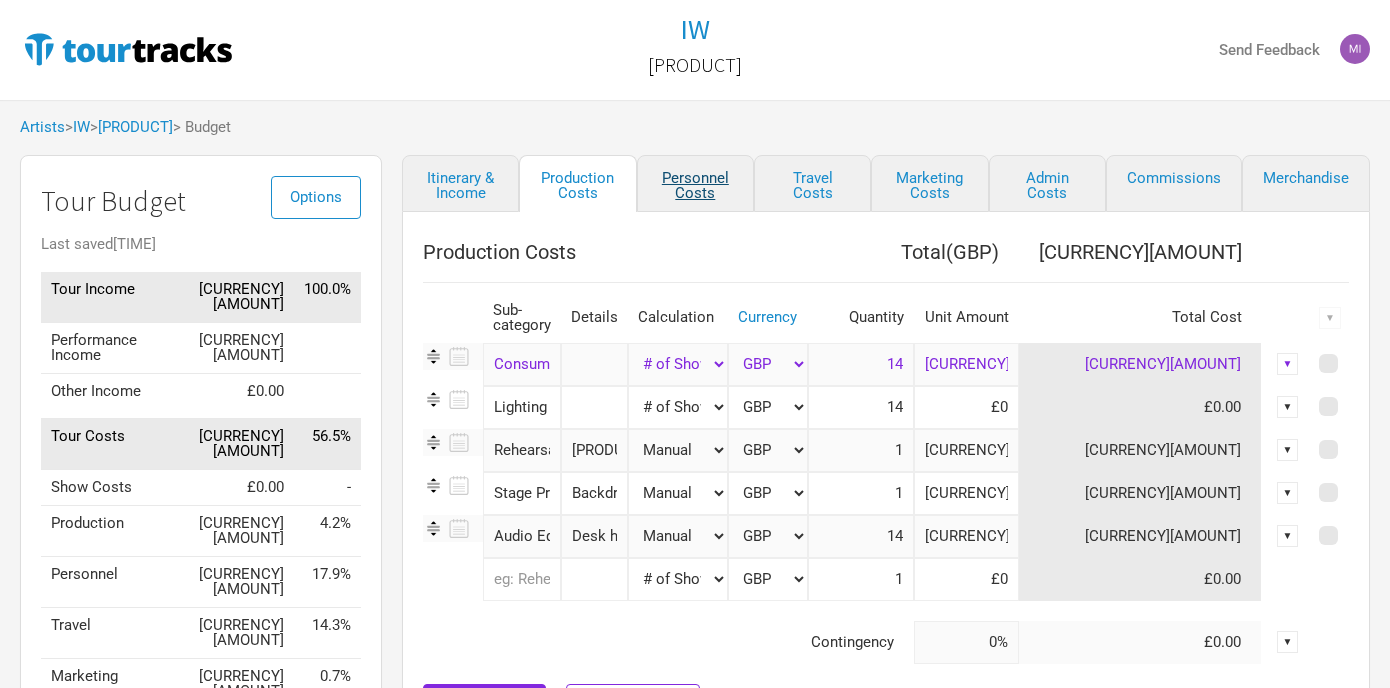 click on "Personnel Costs" at bounding box center [695, 183] 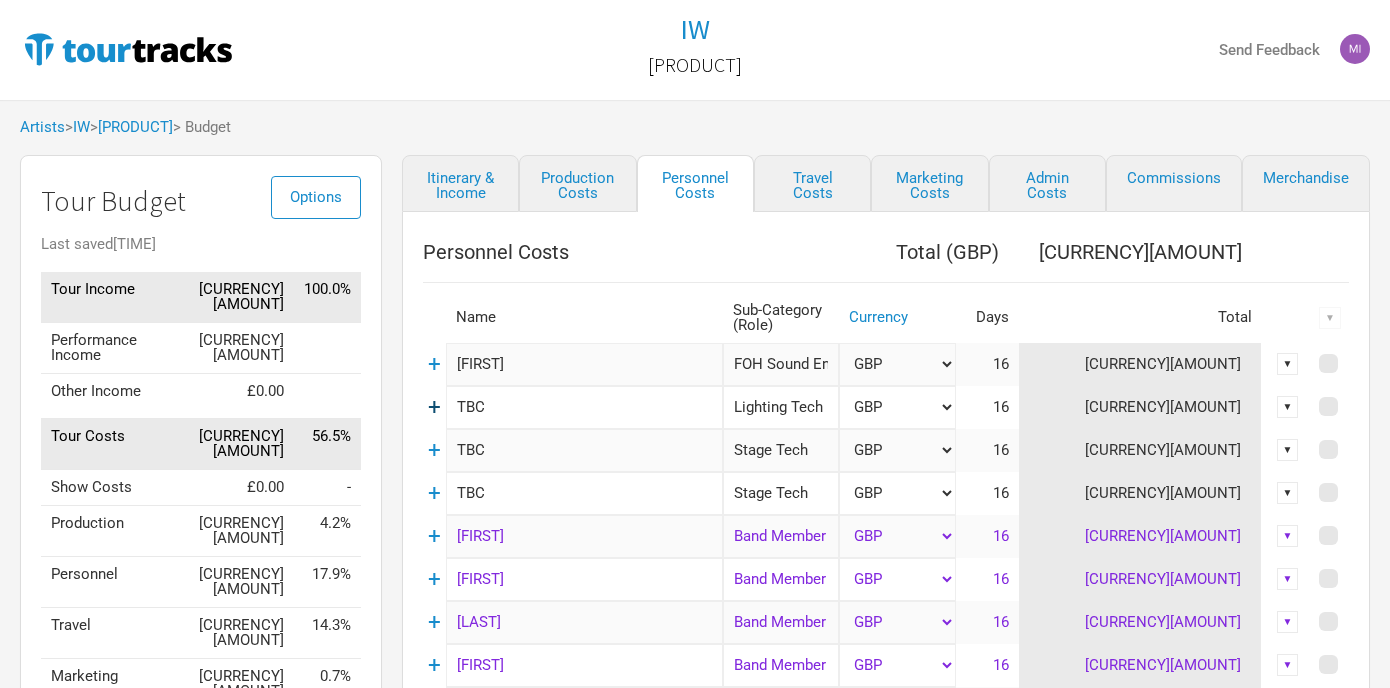 click on "+" at bounding box center (434, 407) 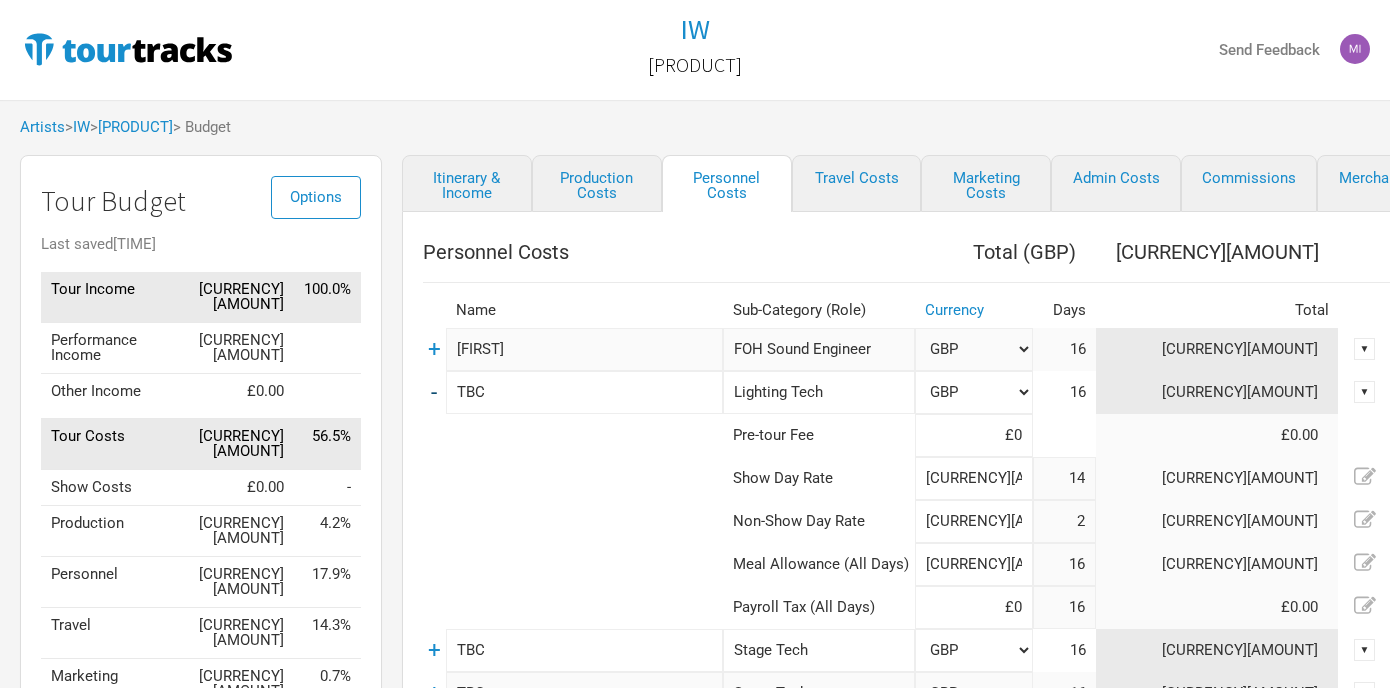 click on "-" at bounding box center [434, 392] 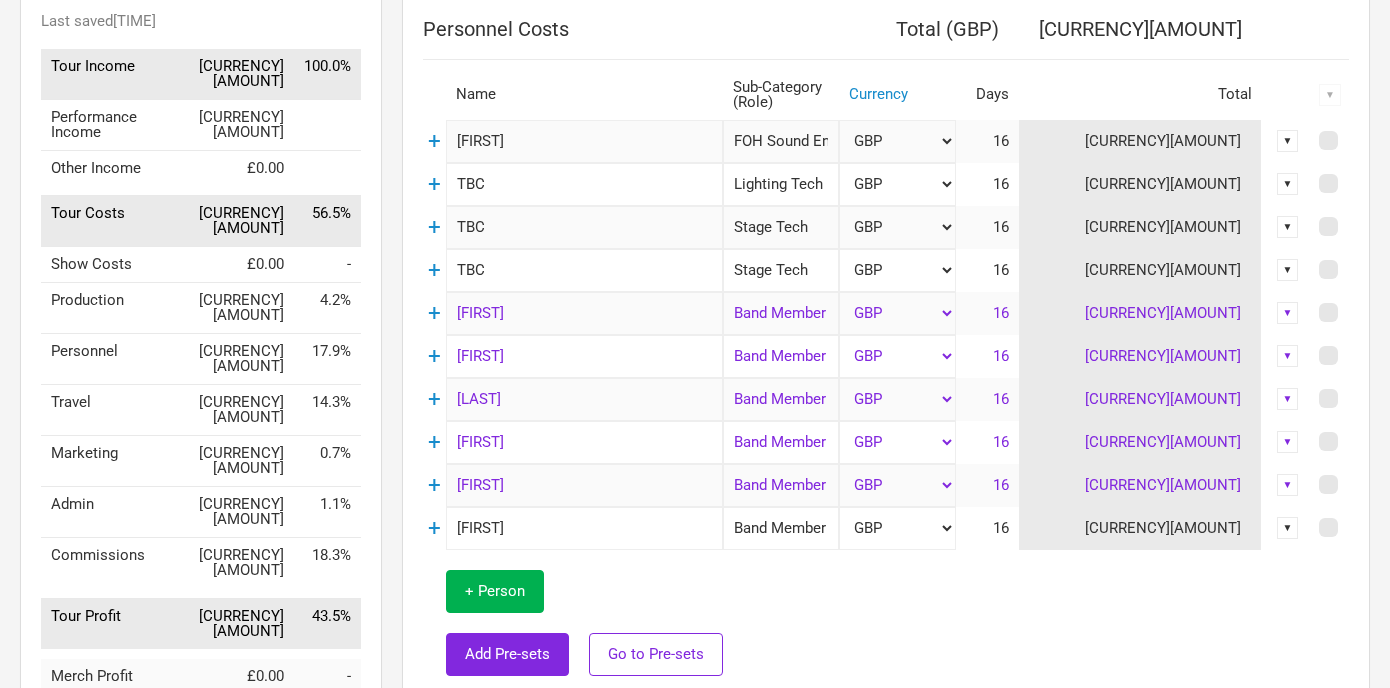 scroll, scrollTop: 0, scrollLeft: 0, axis: both 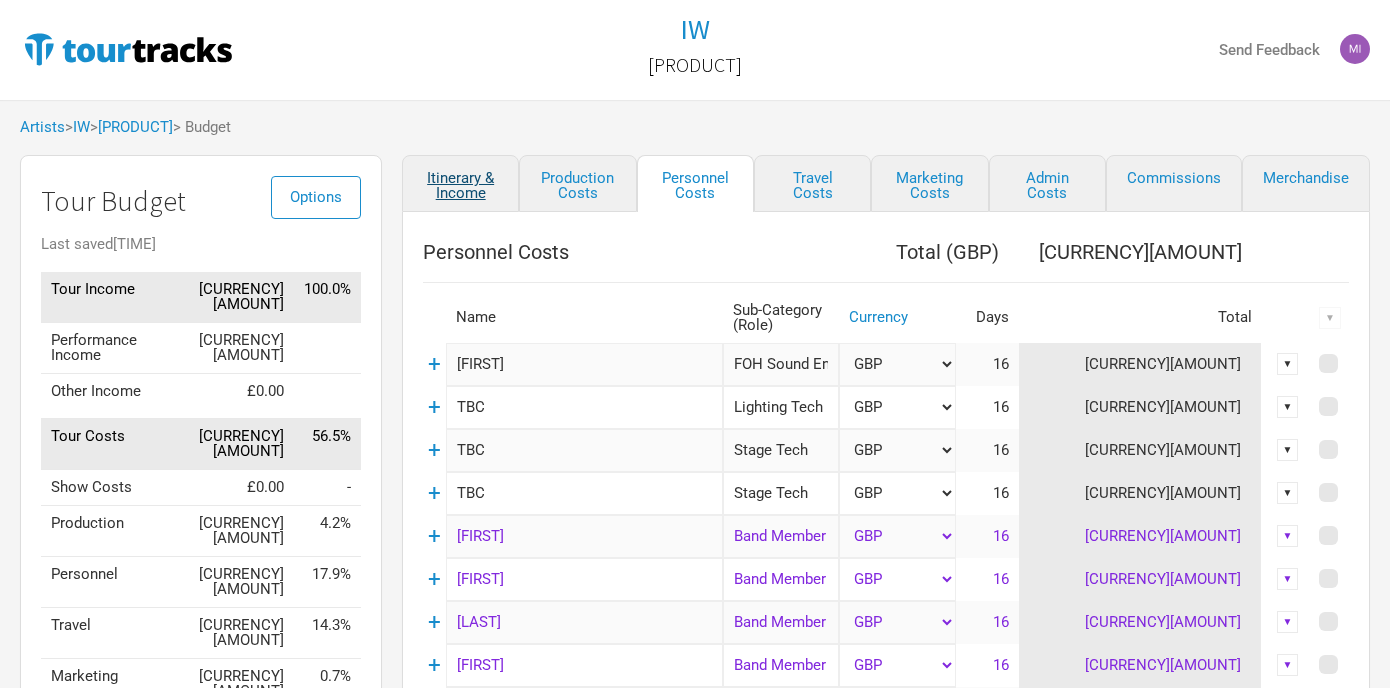click on "Itinerary & Income" at bounding box center (460, 183) 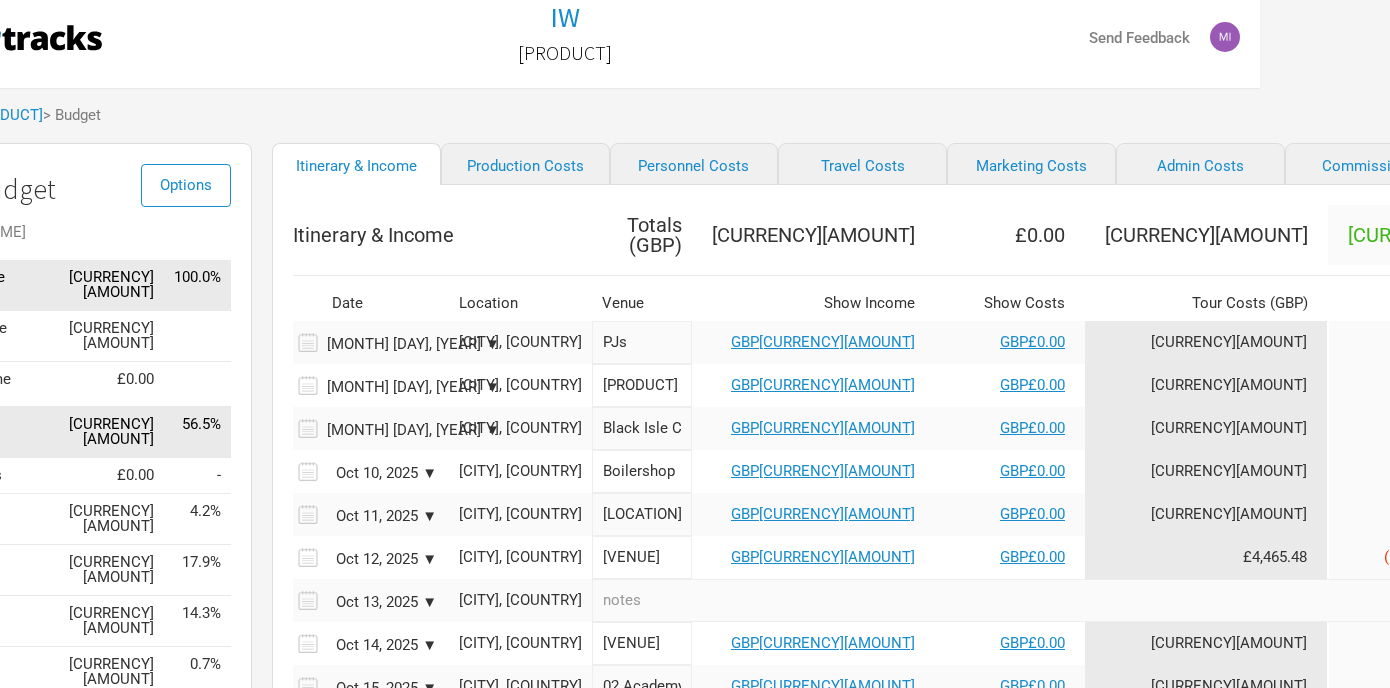 scroll, scrollTop: 13, scrollLeft: 130, axis: both 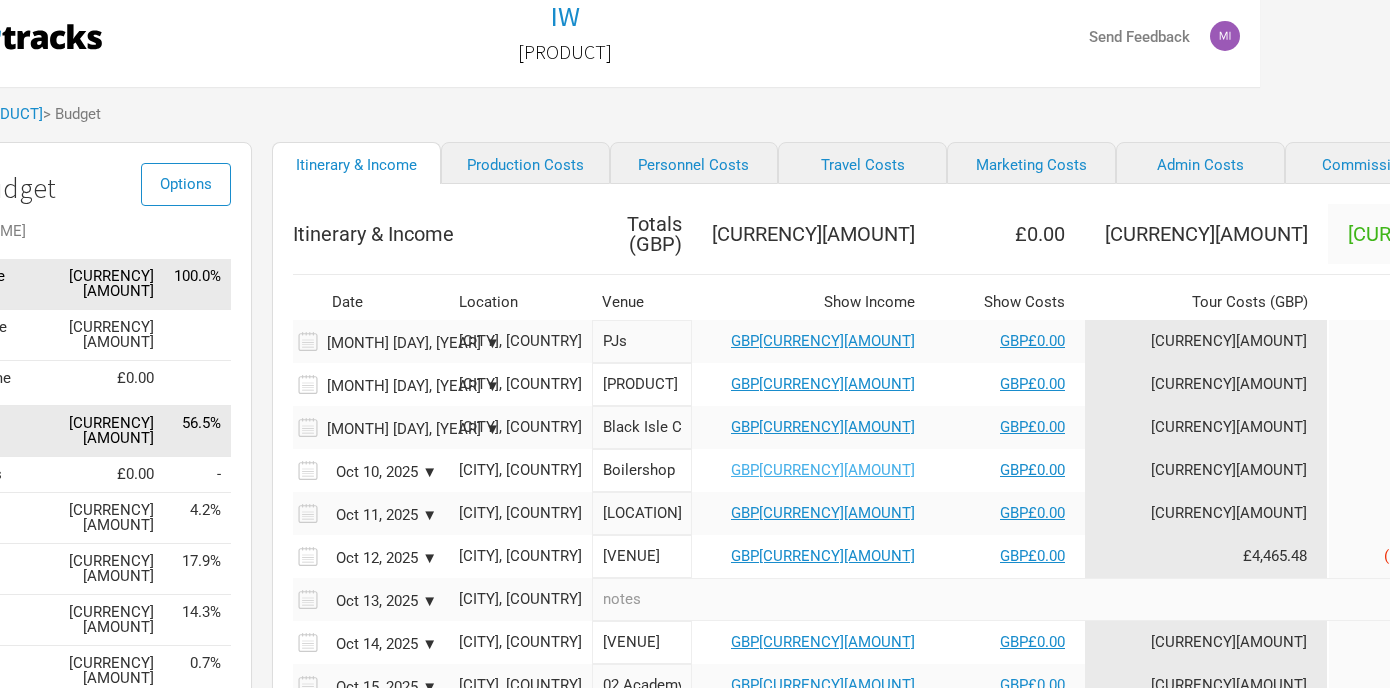 click on "GBP[CURRENCY][AMOUNT]" at bounding box center [823, 470] 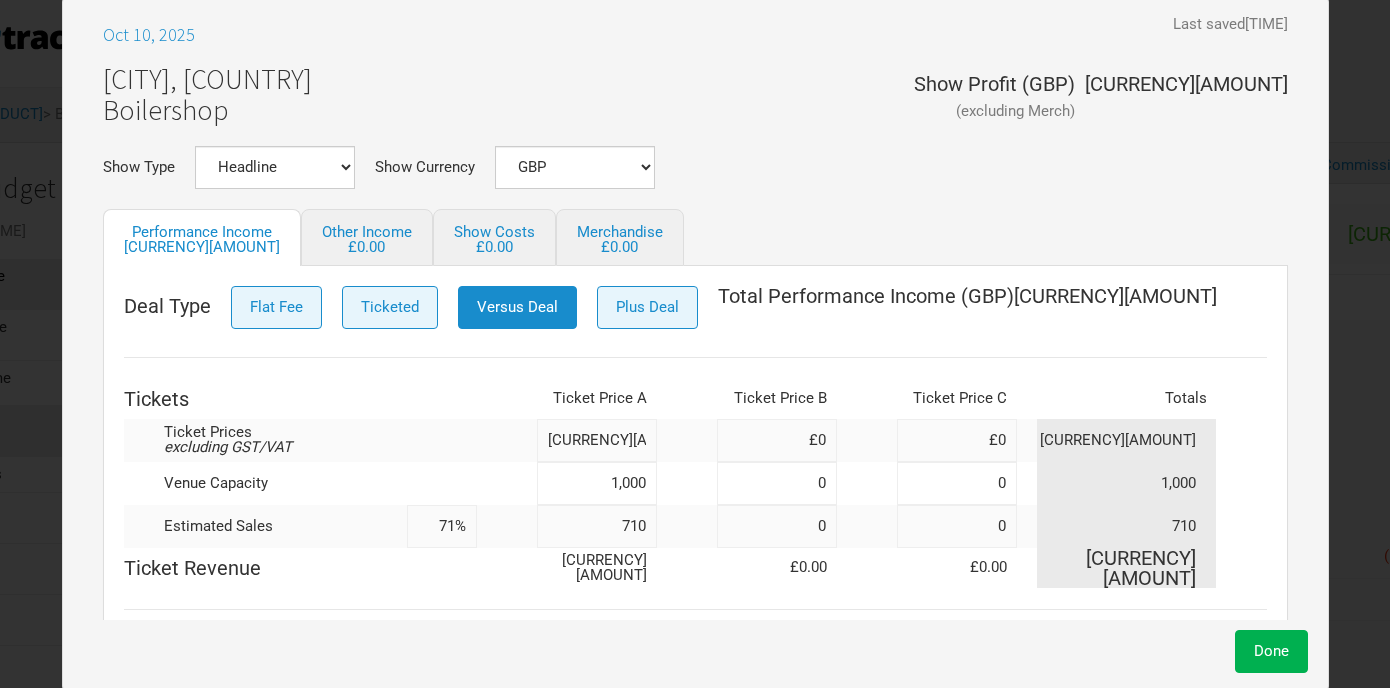 drag, startPoint x: 422, startPoint y: 521, endPoint x: 385, endPoint y: 520, distance: 37.01351 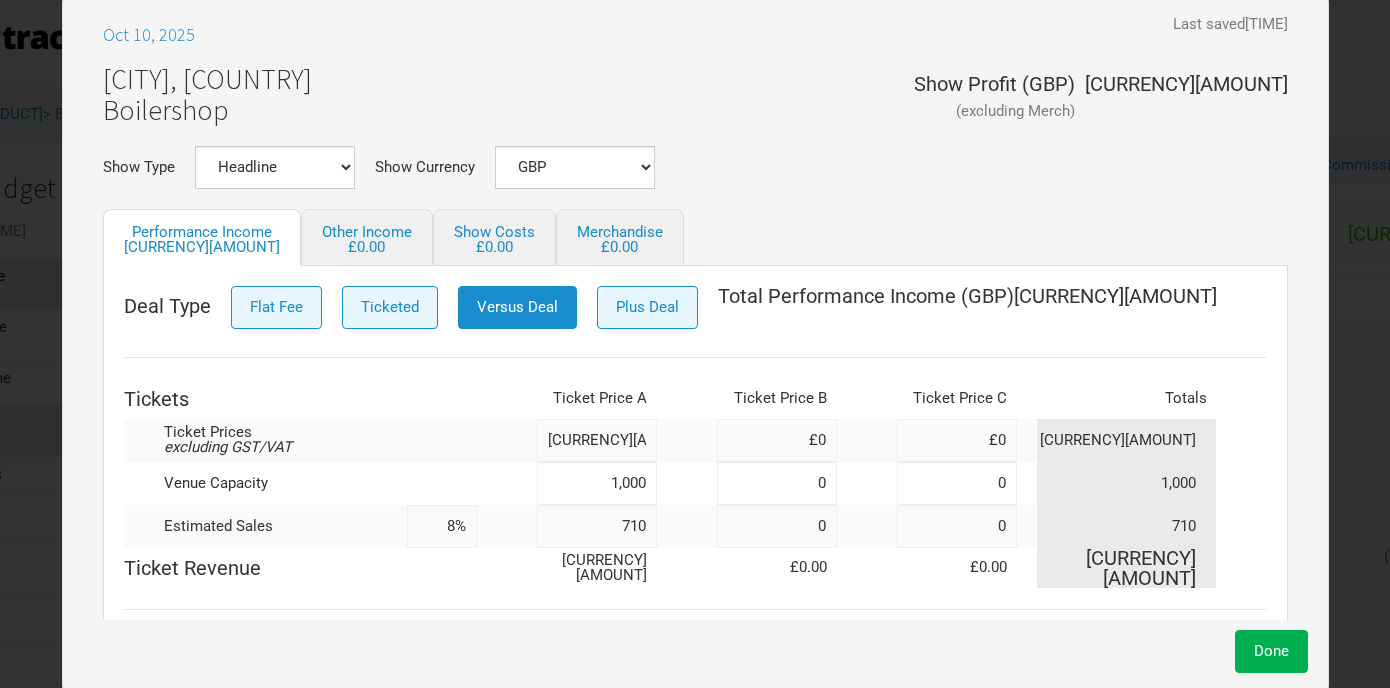 type on "85%" 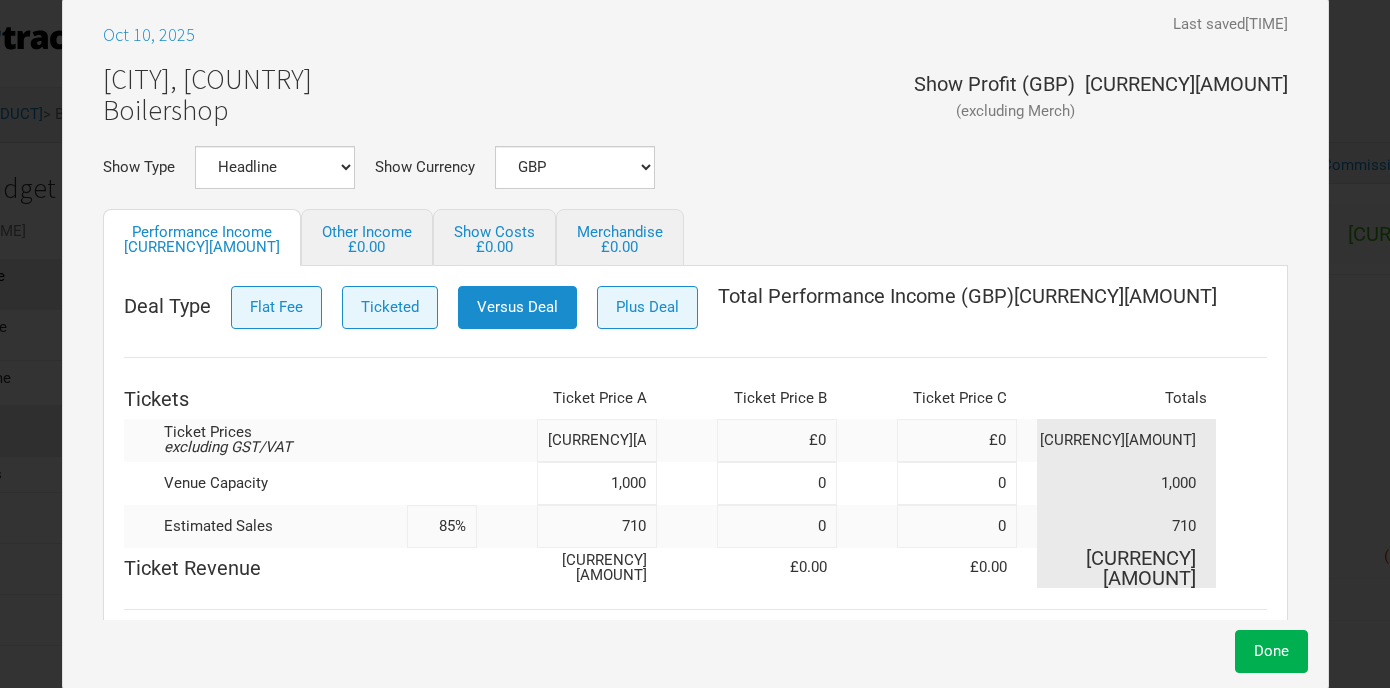 type on "850" 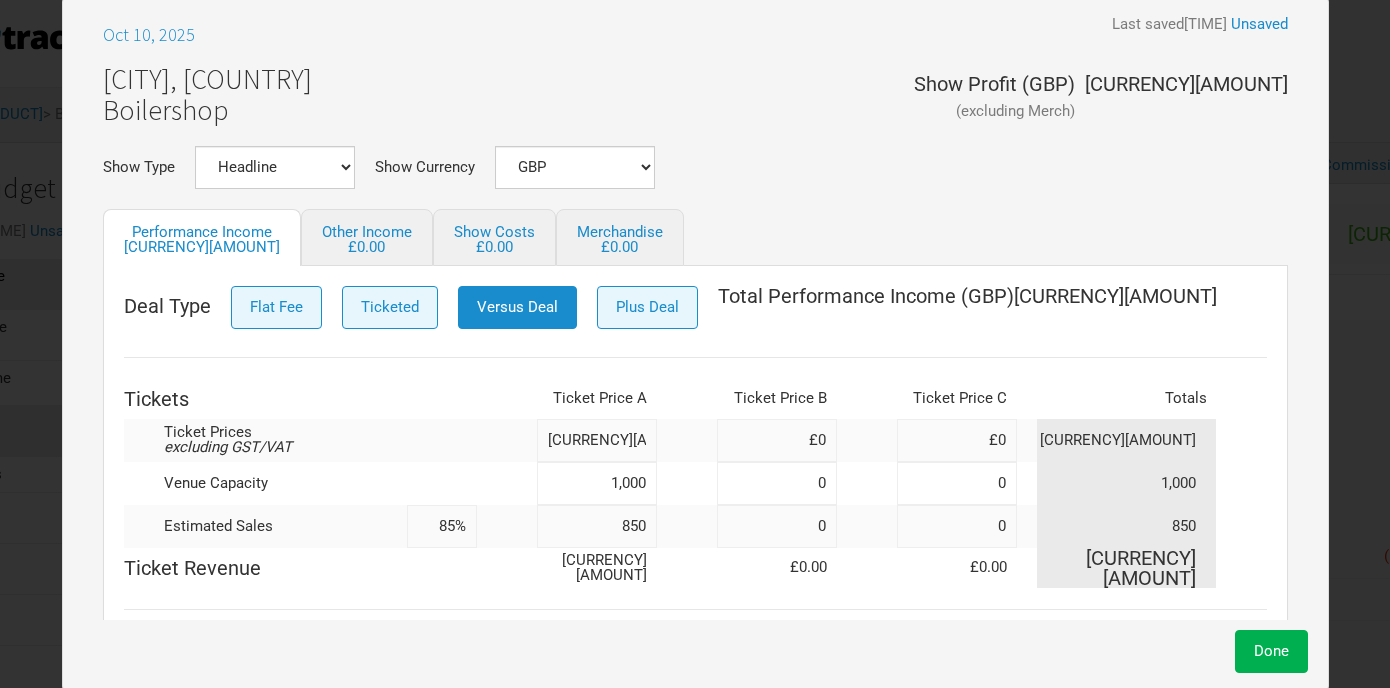 type on "85%" 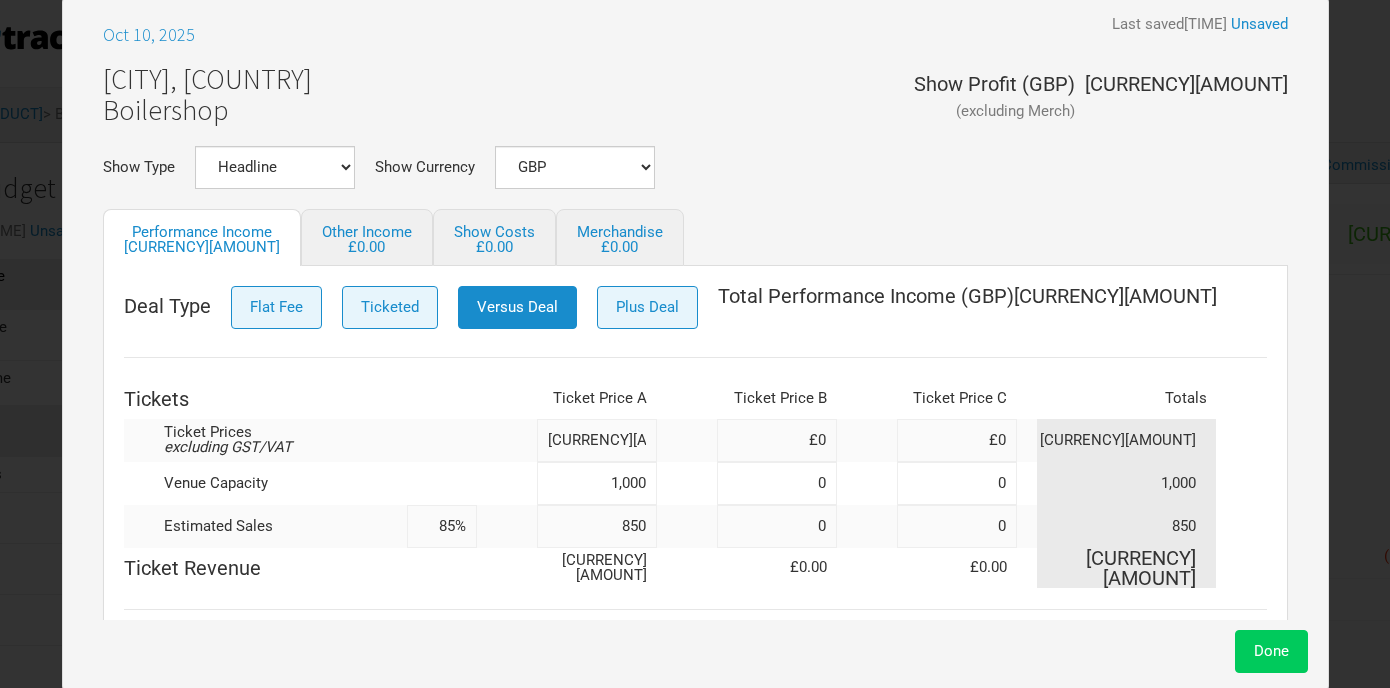 click on "Done" at bounding box center [1271, 651] 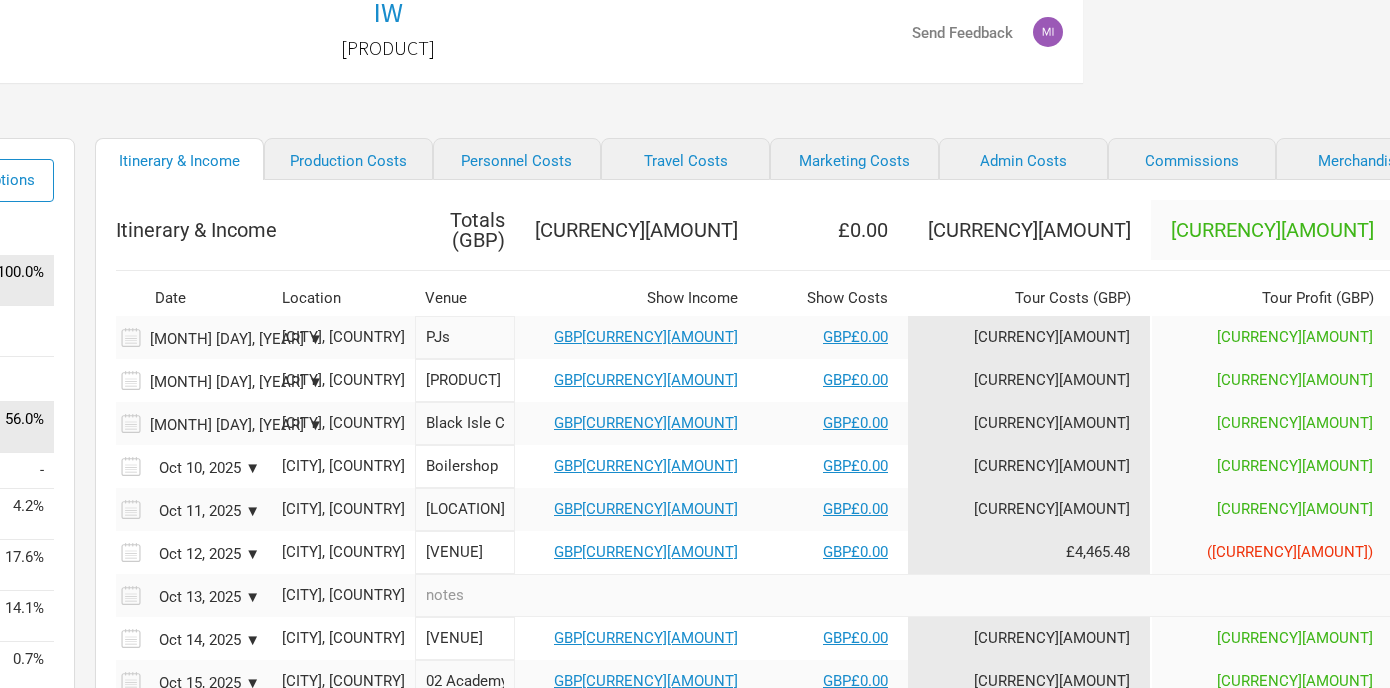 scroll, scrollTop: 77, scrollLeft: 307, axis: both 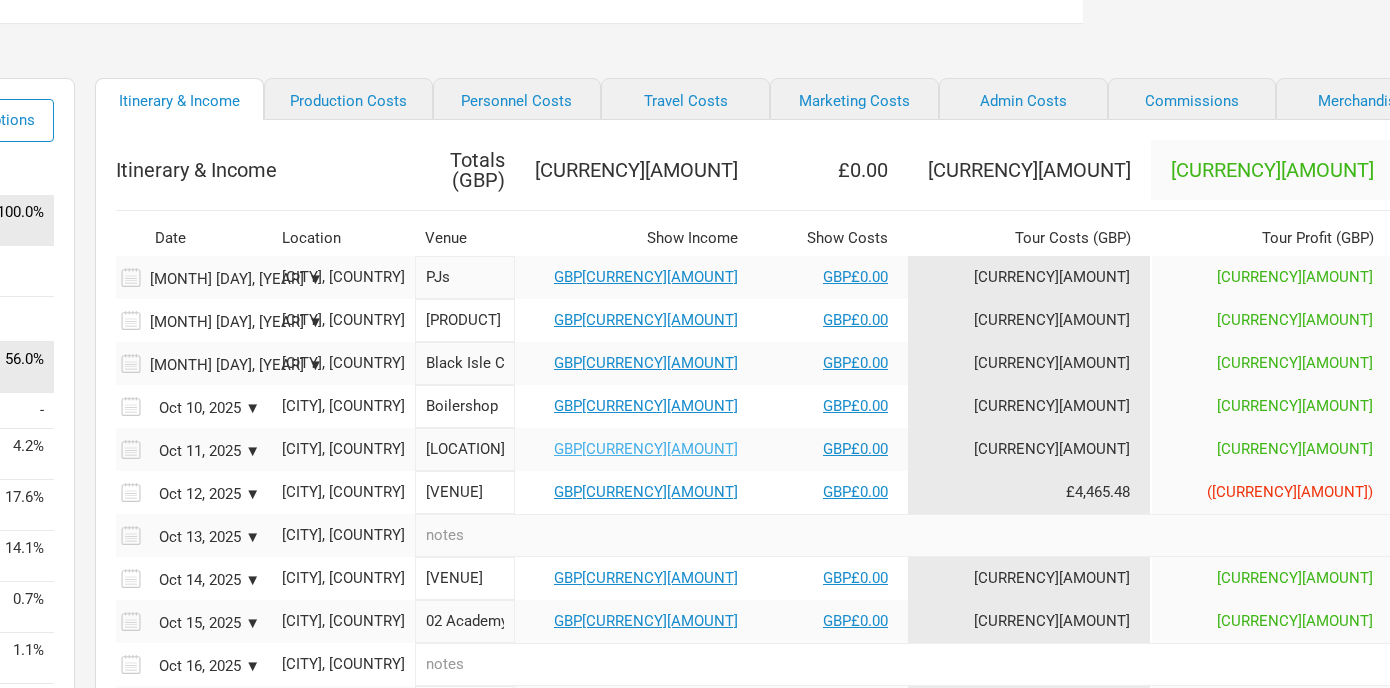 click on "GBP[CURRENCY][AMOUNT]" at bounding box center [646, 449] 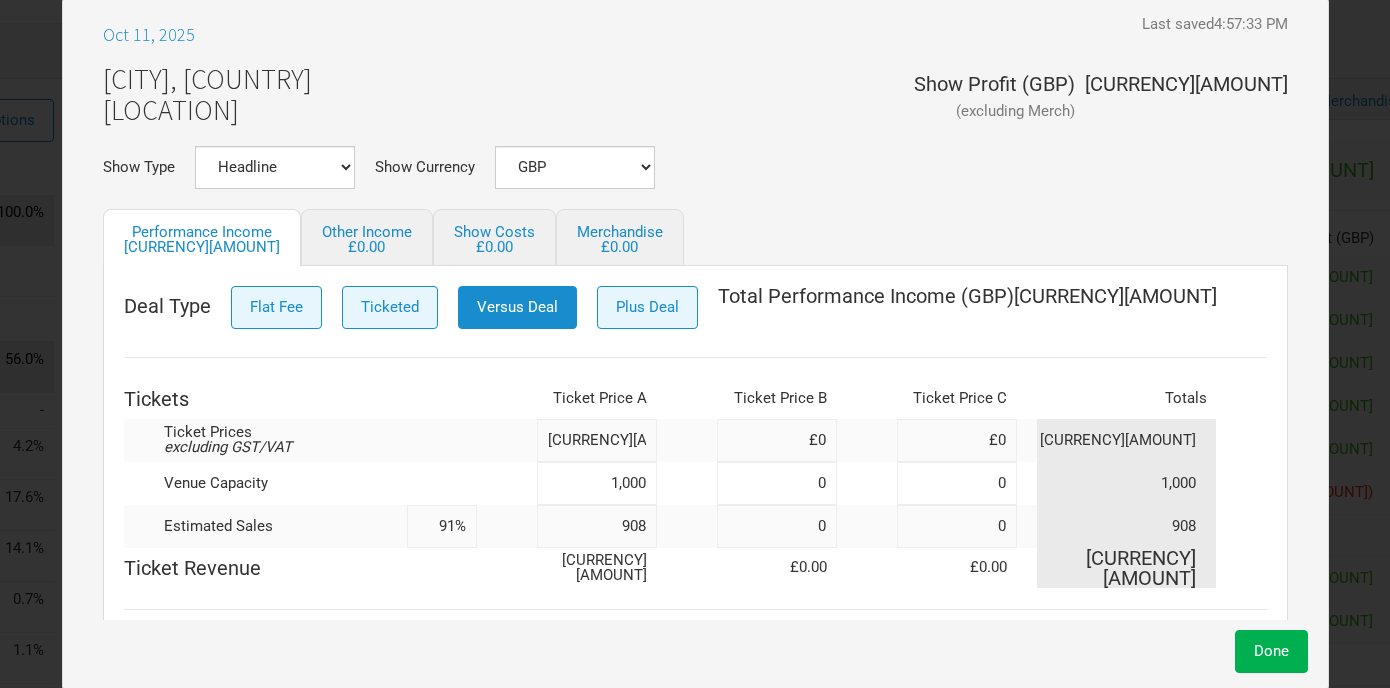 click on "908" at bounding box center [597, 526] 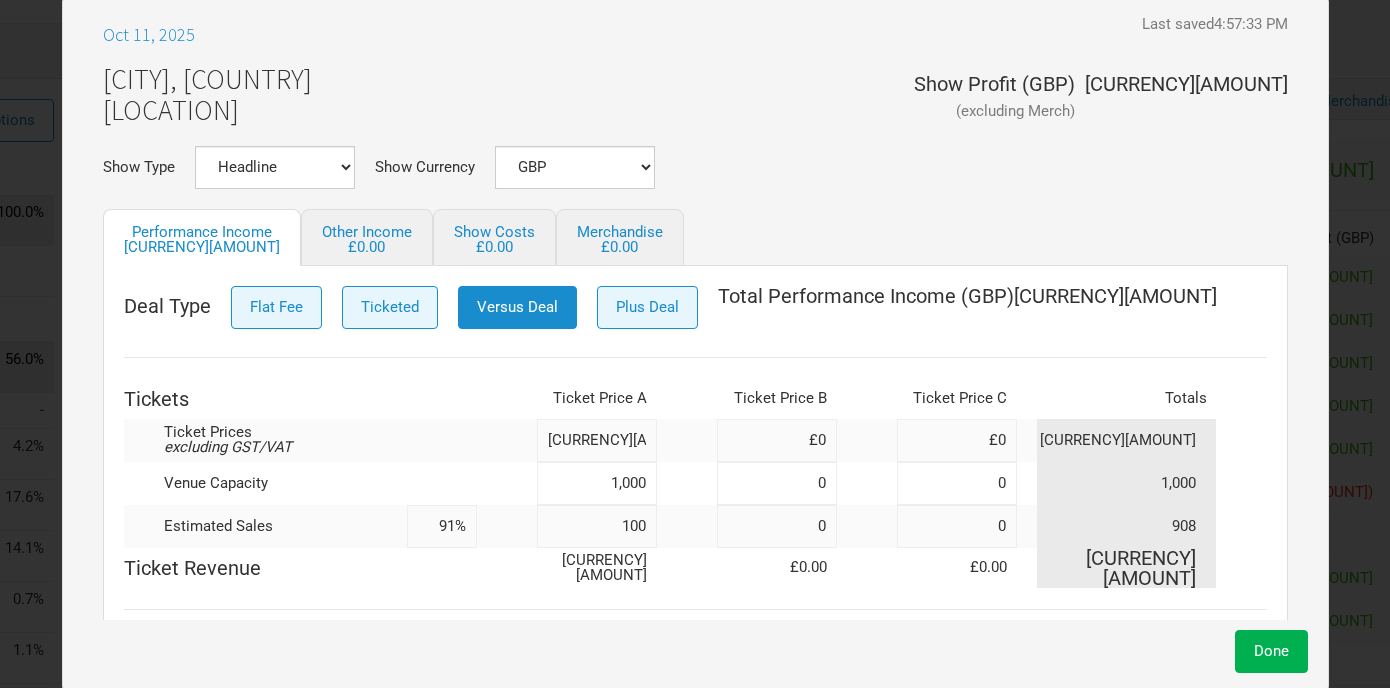 type on "1,000" 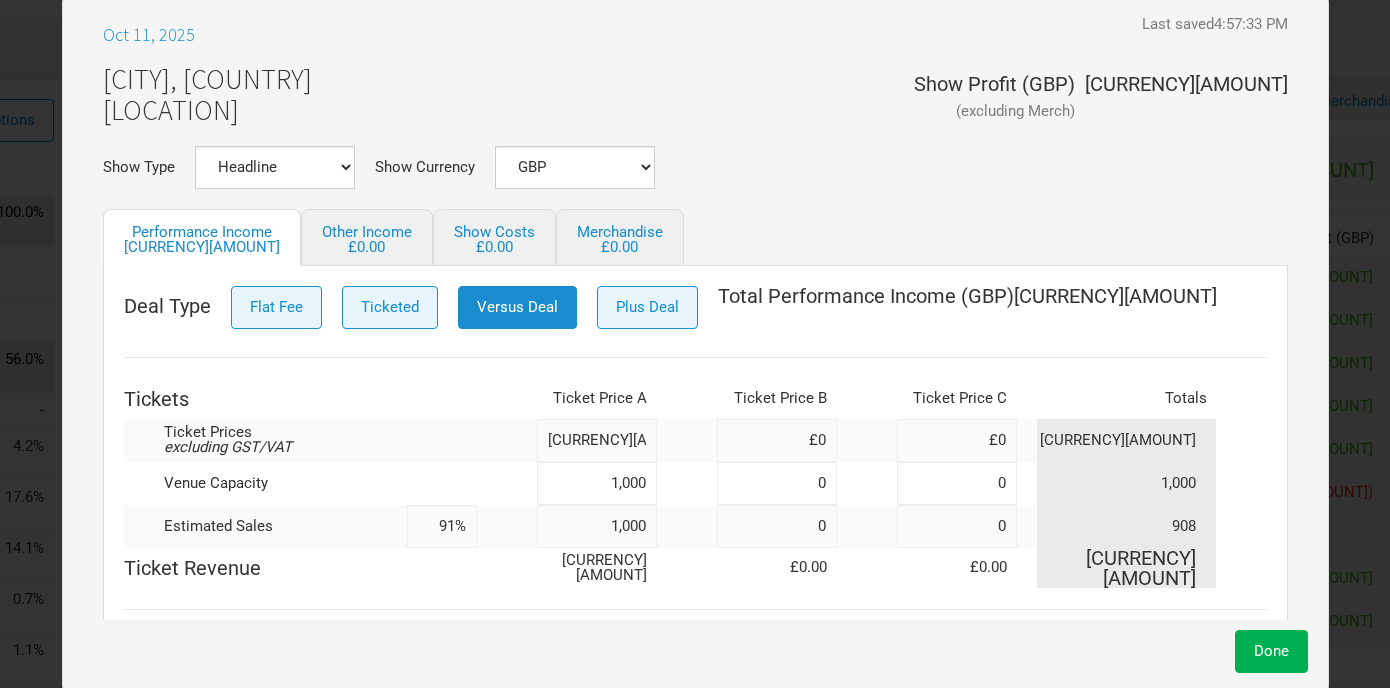 type on "100%" 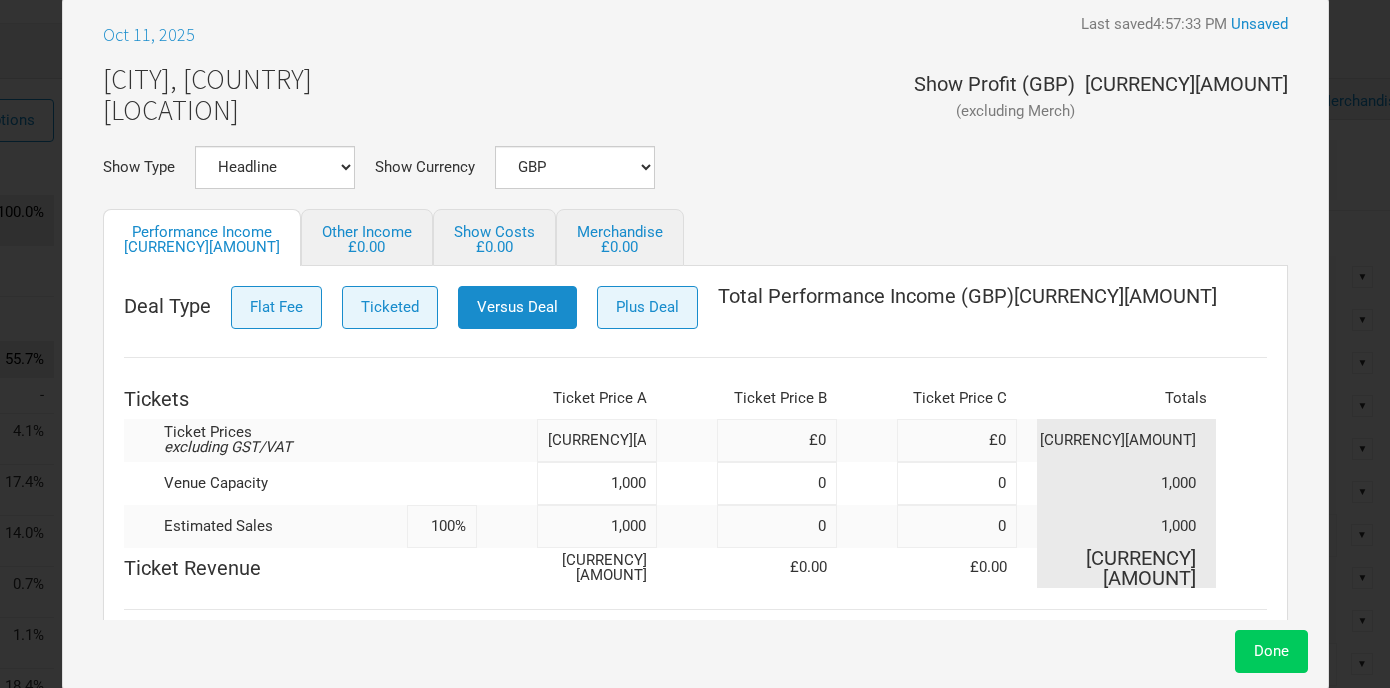 click on "Done" at bounding box center [1271, 651] 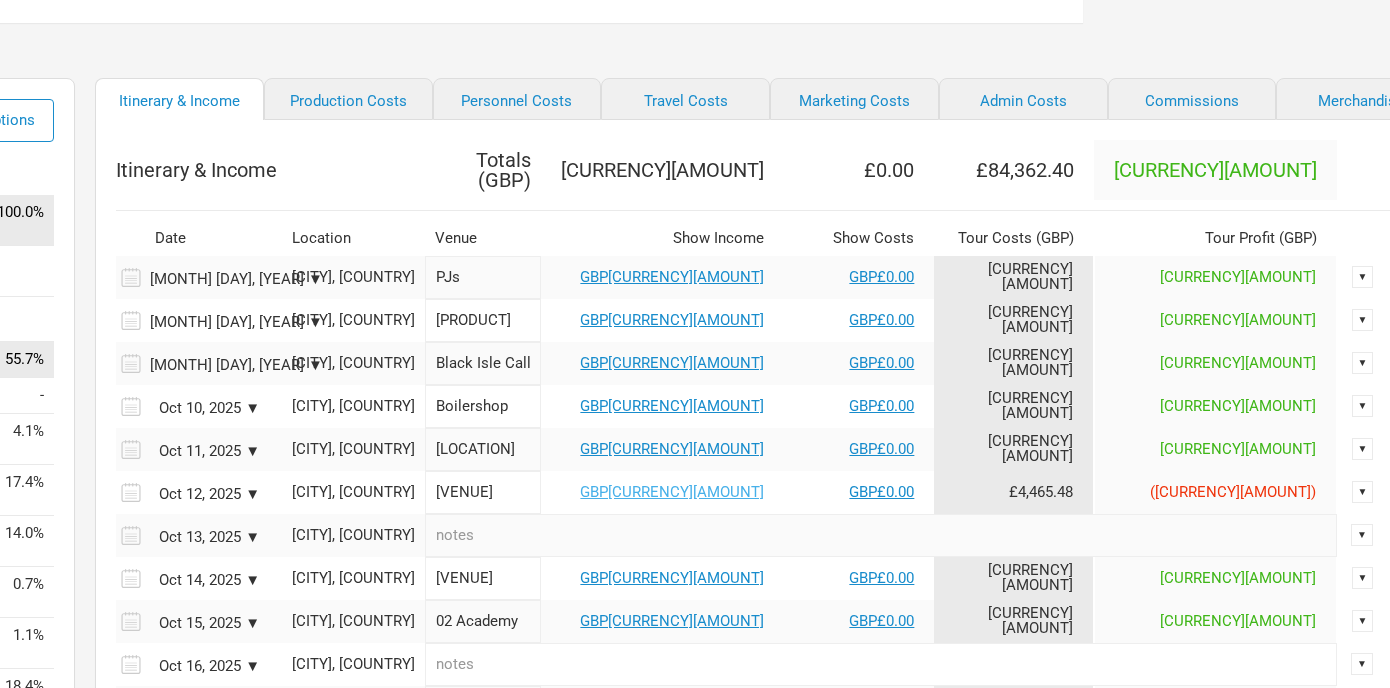 click on "GBP[CURRENCY][AMOUNT]" at bounding box center (672, 492) 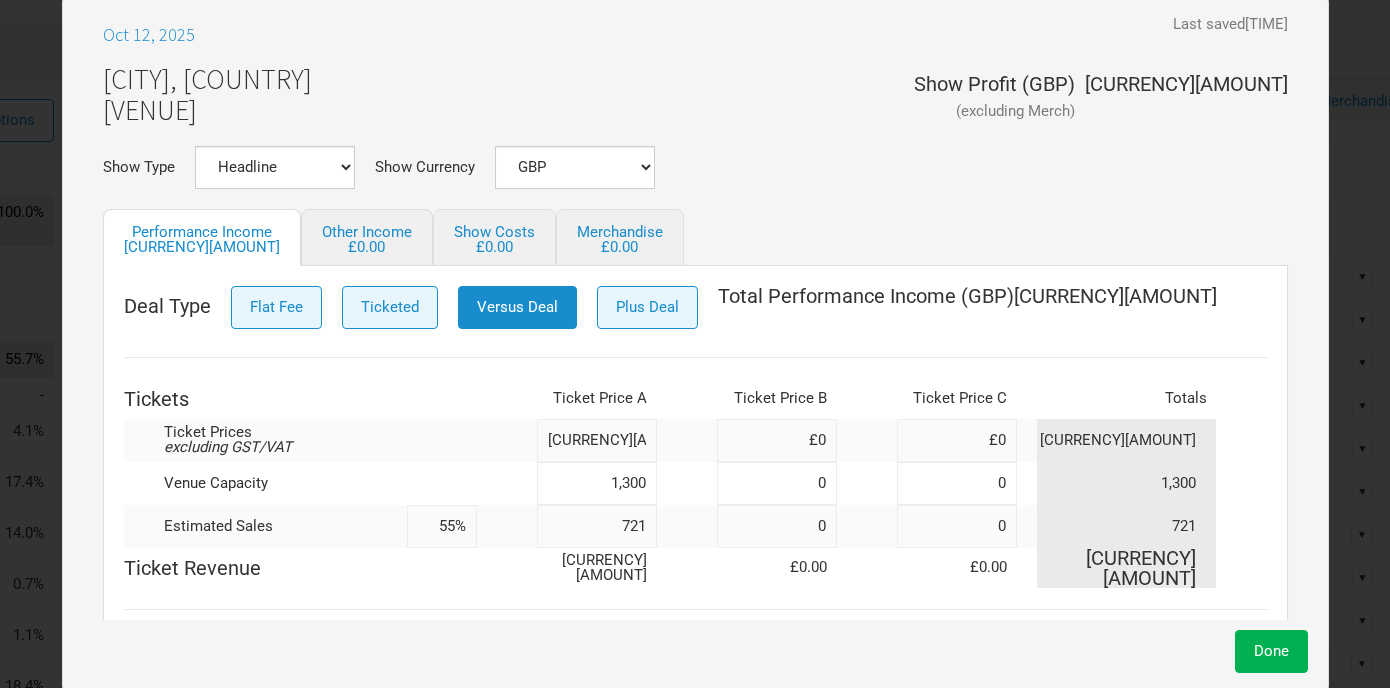 click on "721" at bounding box center [597, 526] 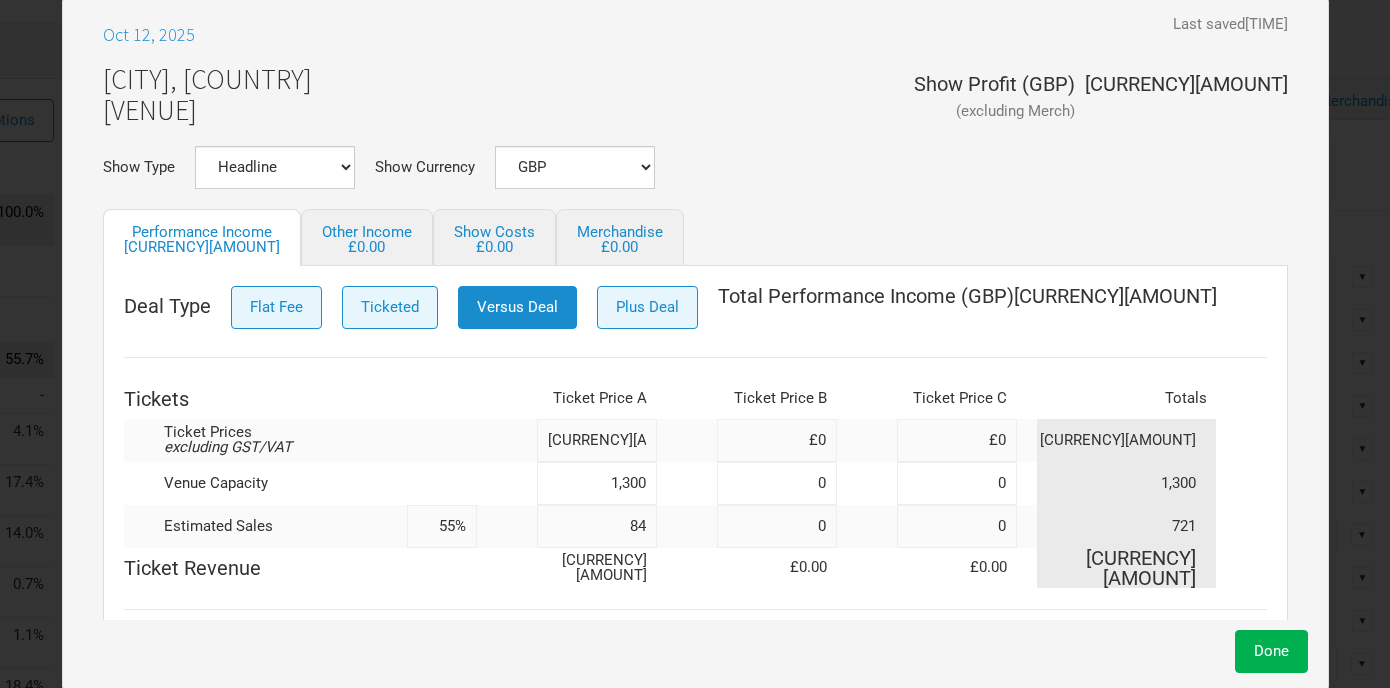 type on "840" 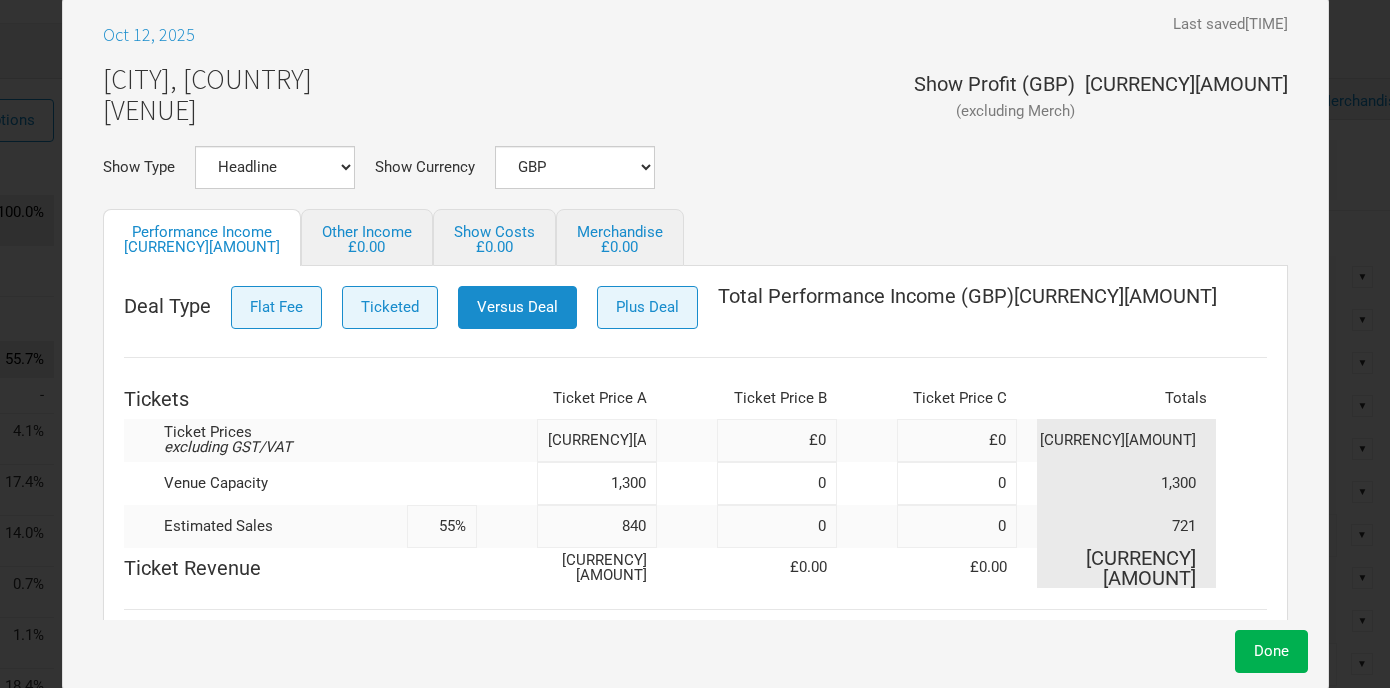 type on "65%" 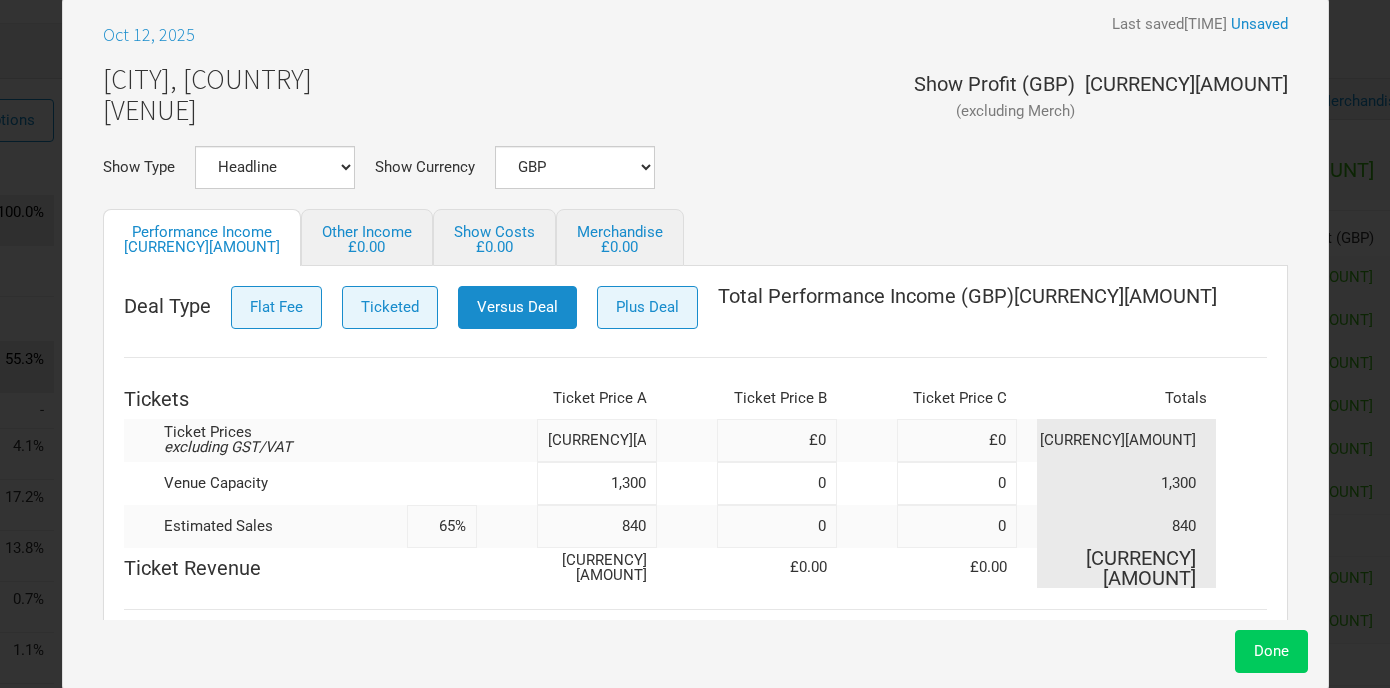type on "840" 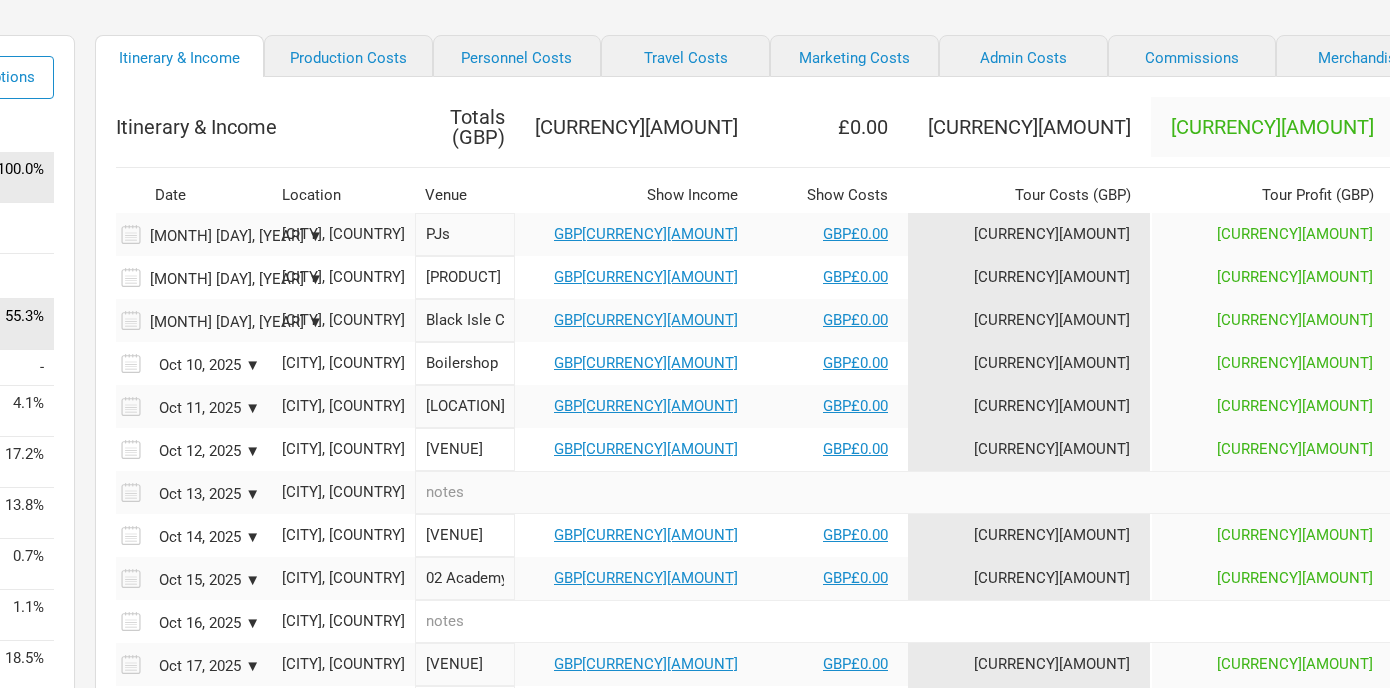 scroll, scrollTop: 124, scrollLeft: 307, axis: both 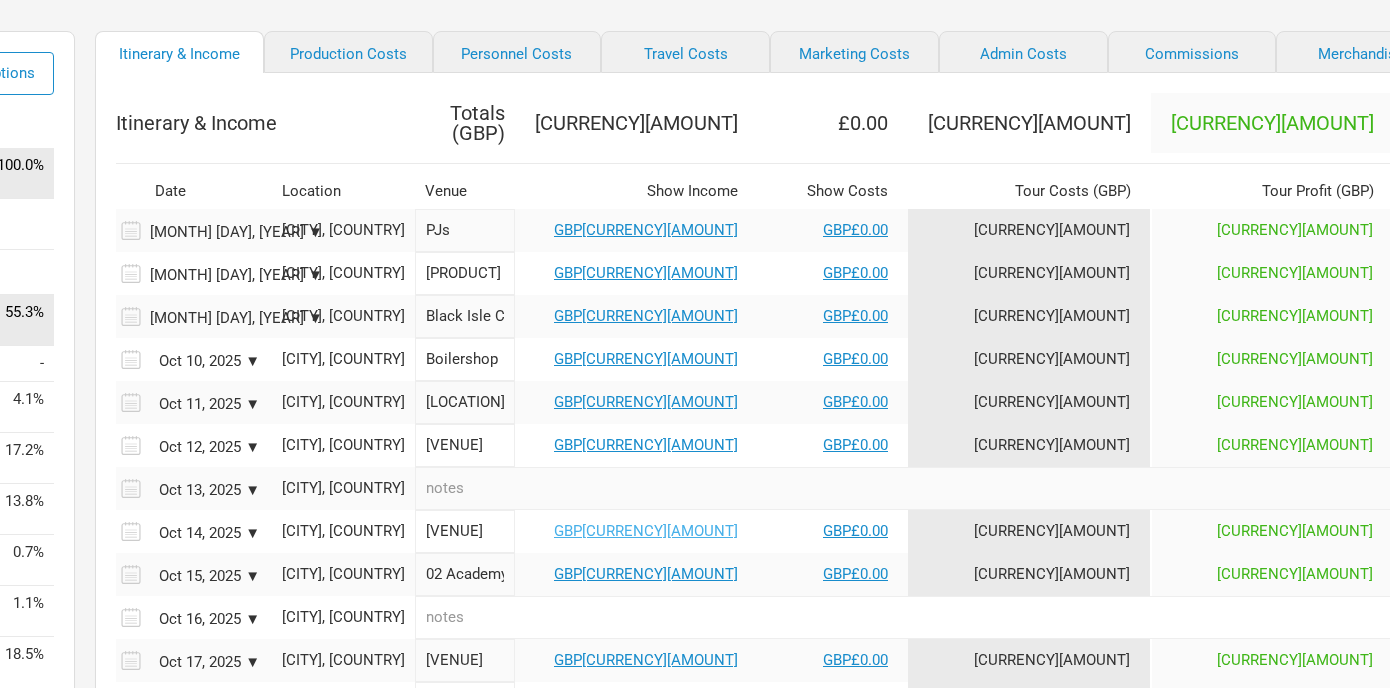 click on "GBP[CURRENCY][AMOUNT]" at bounding box center (646, 531) 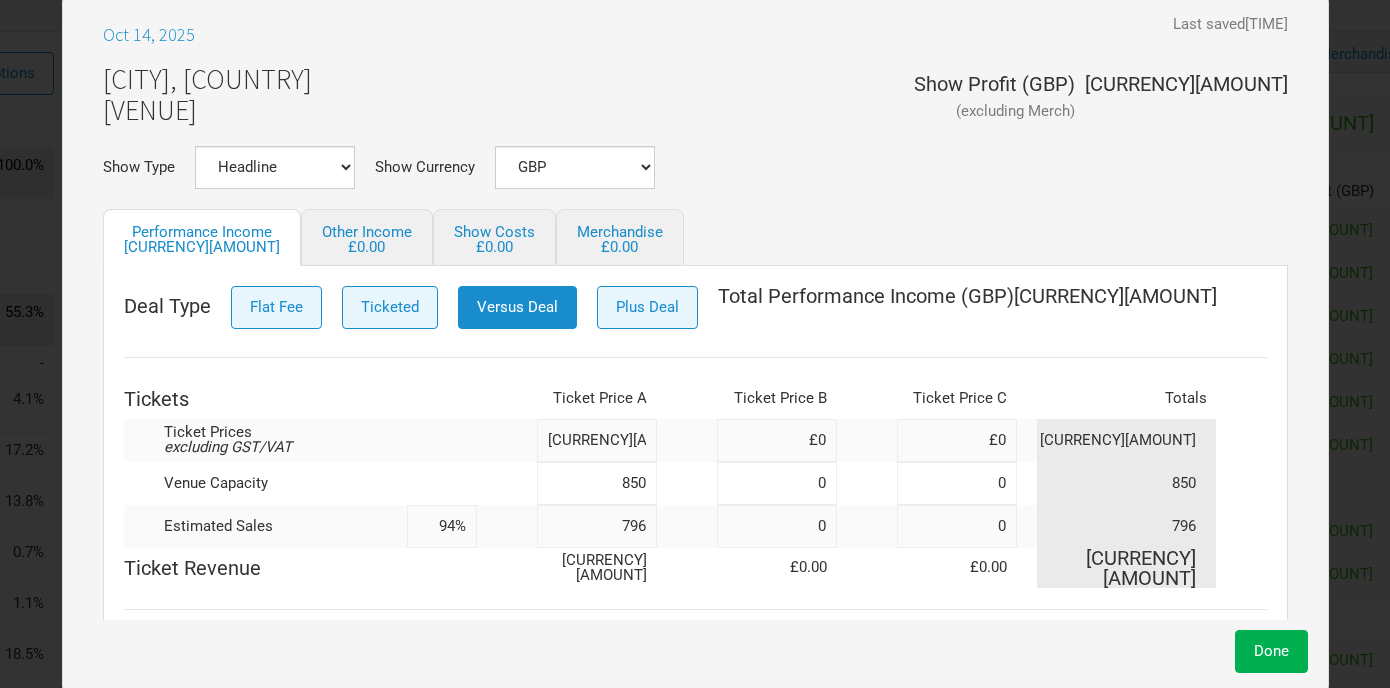 click on "796" at bounding box center (597, 526) 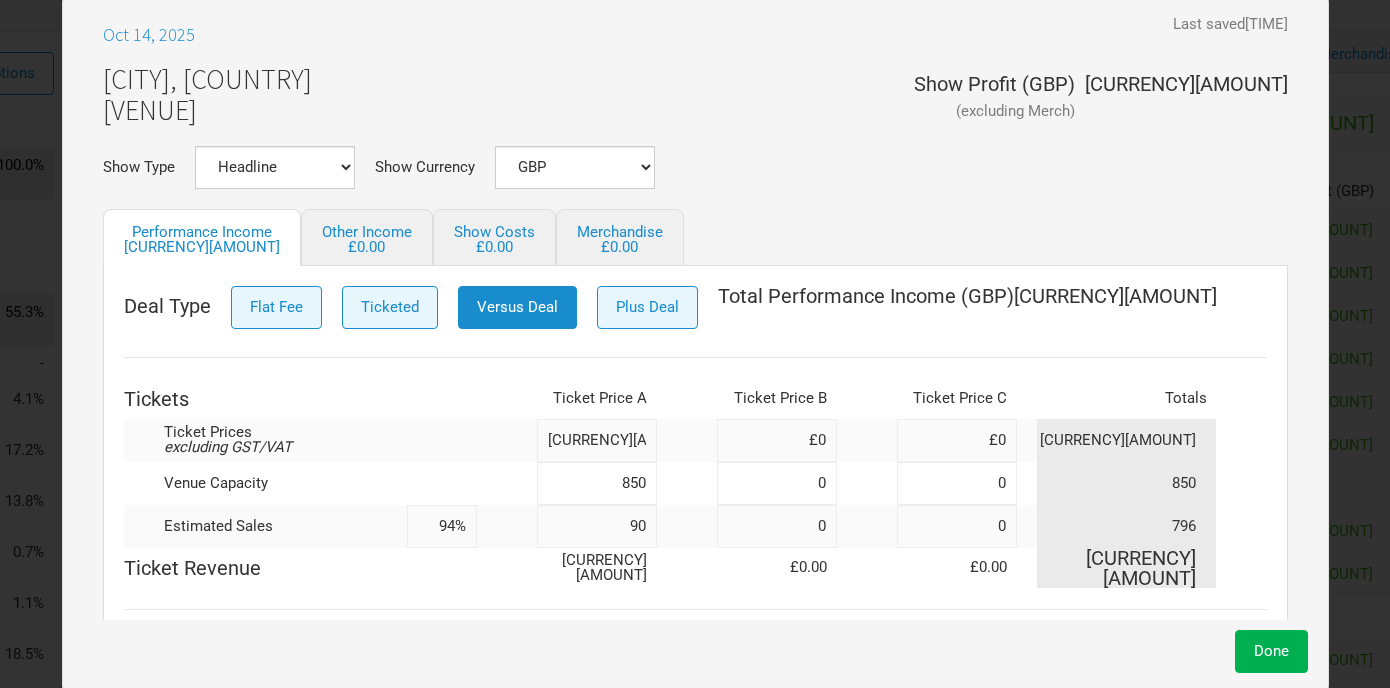 type on "900" 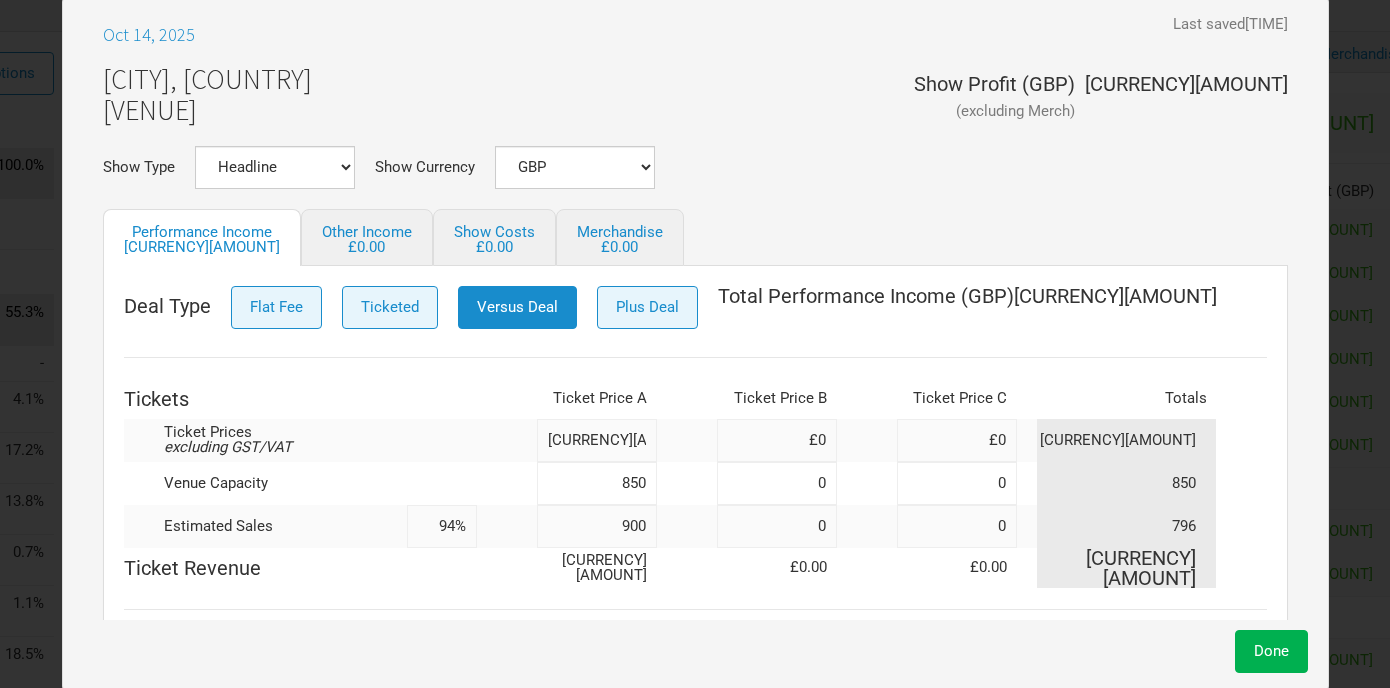 type on "106%" 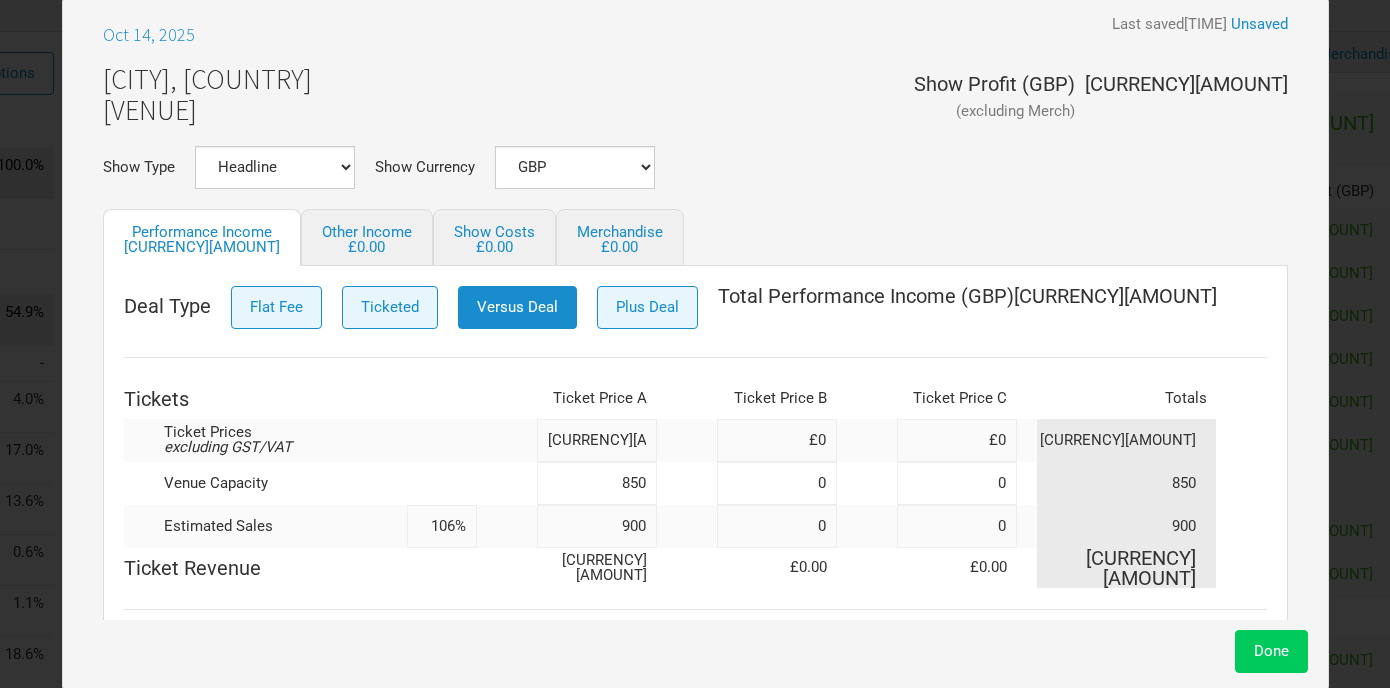 type on "900" 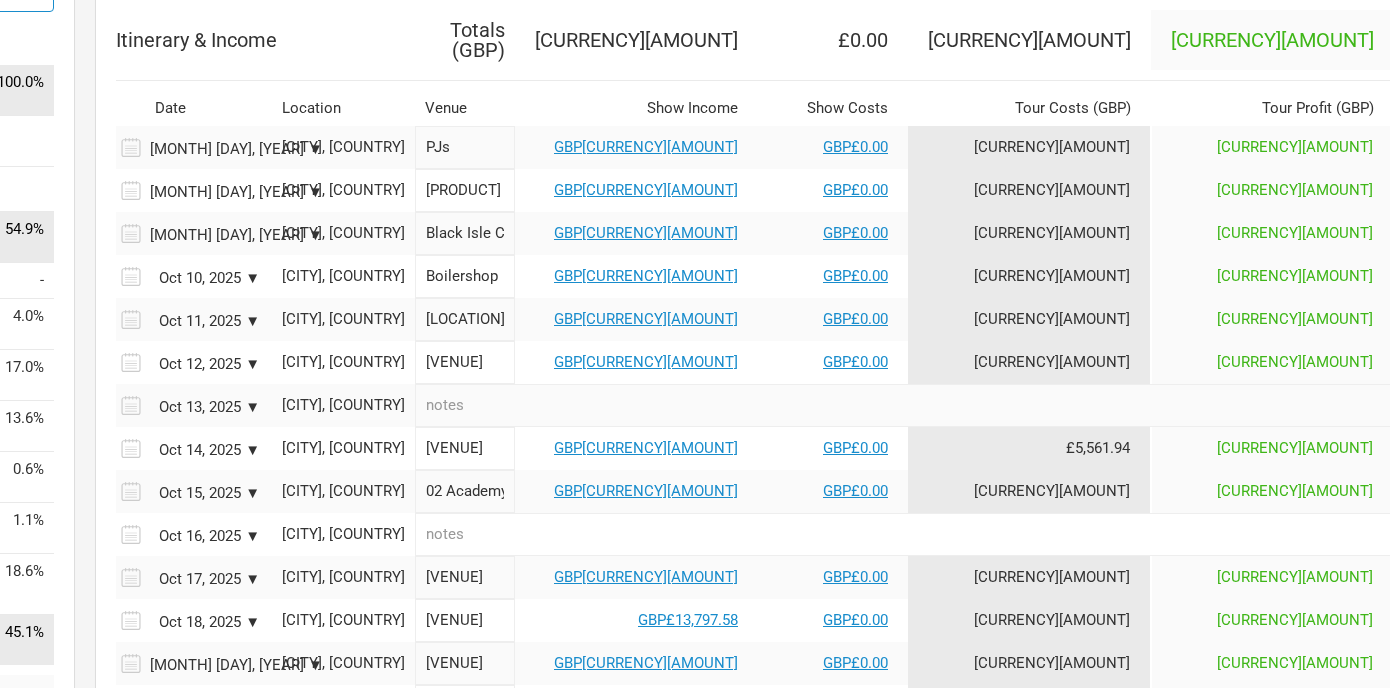 scroll, scrollTop: 209, scrollLeft: 307, axis: both 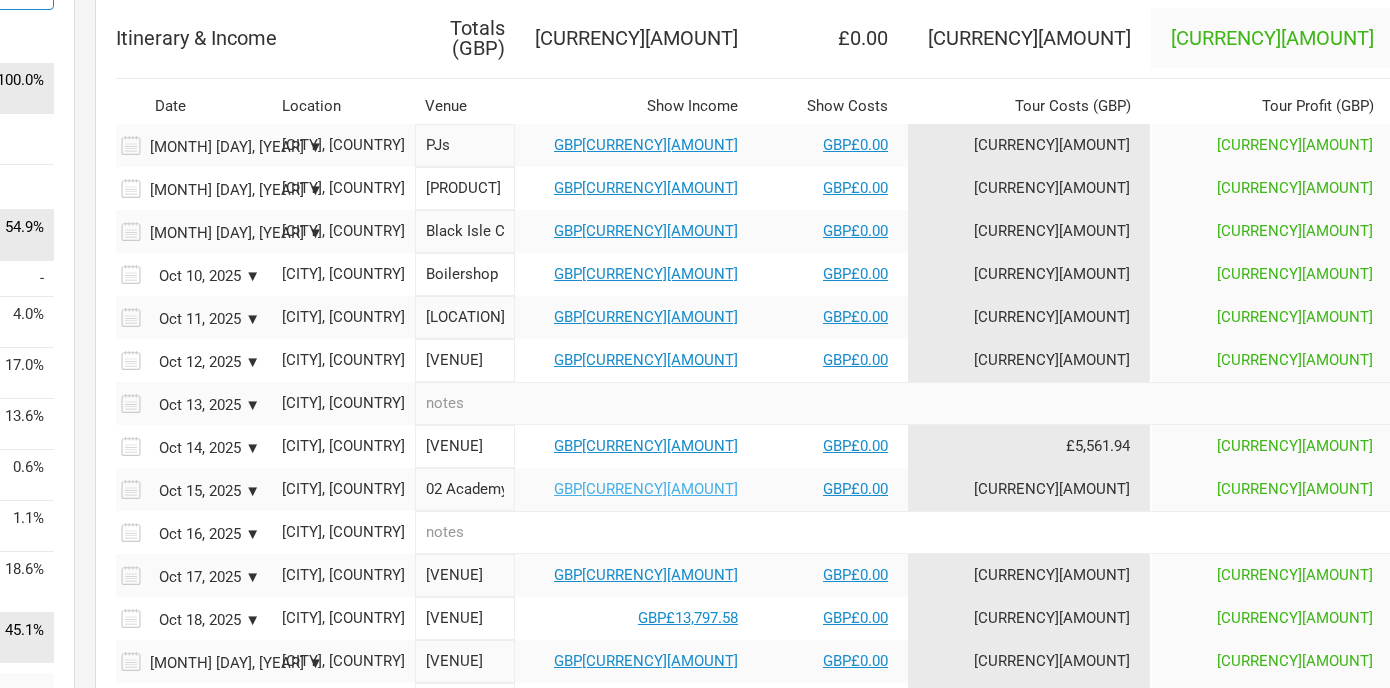 click on "GBP[CURRENCY][AMOUNT]" at bounding box center [646, 489] 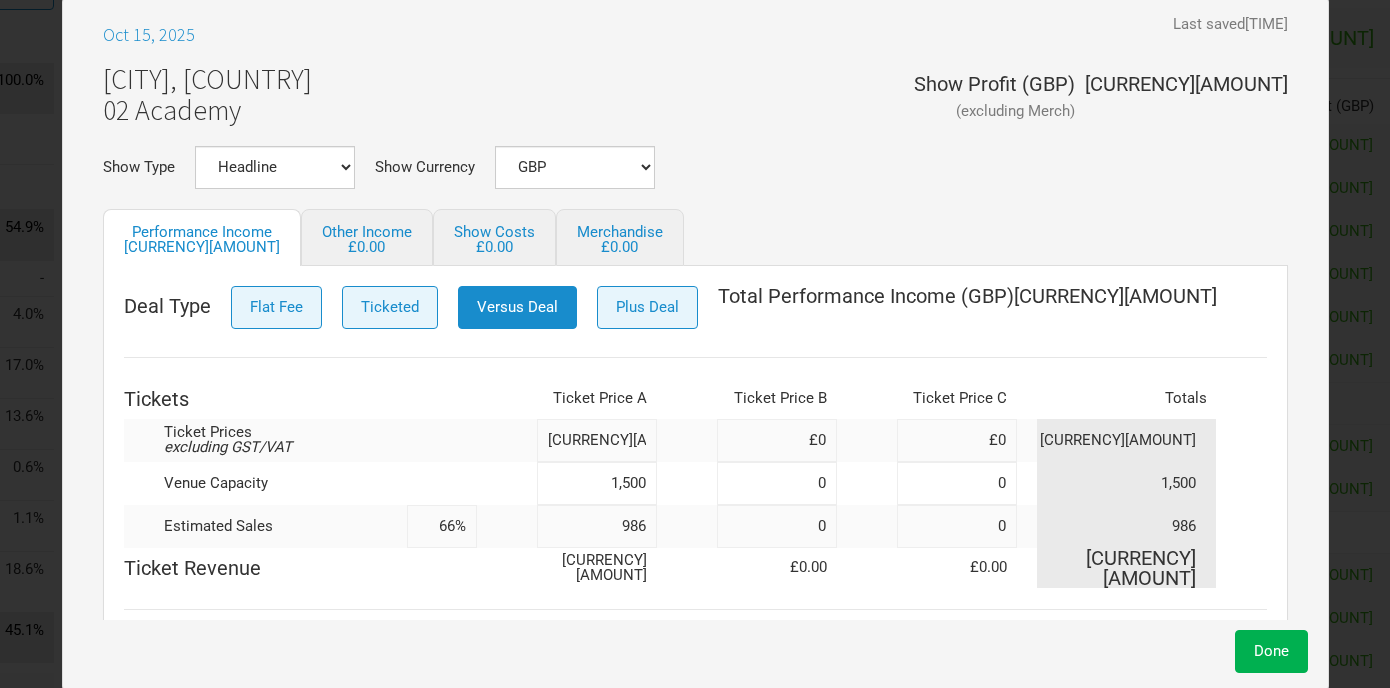 click on "986" at bounding box center (597, 526) 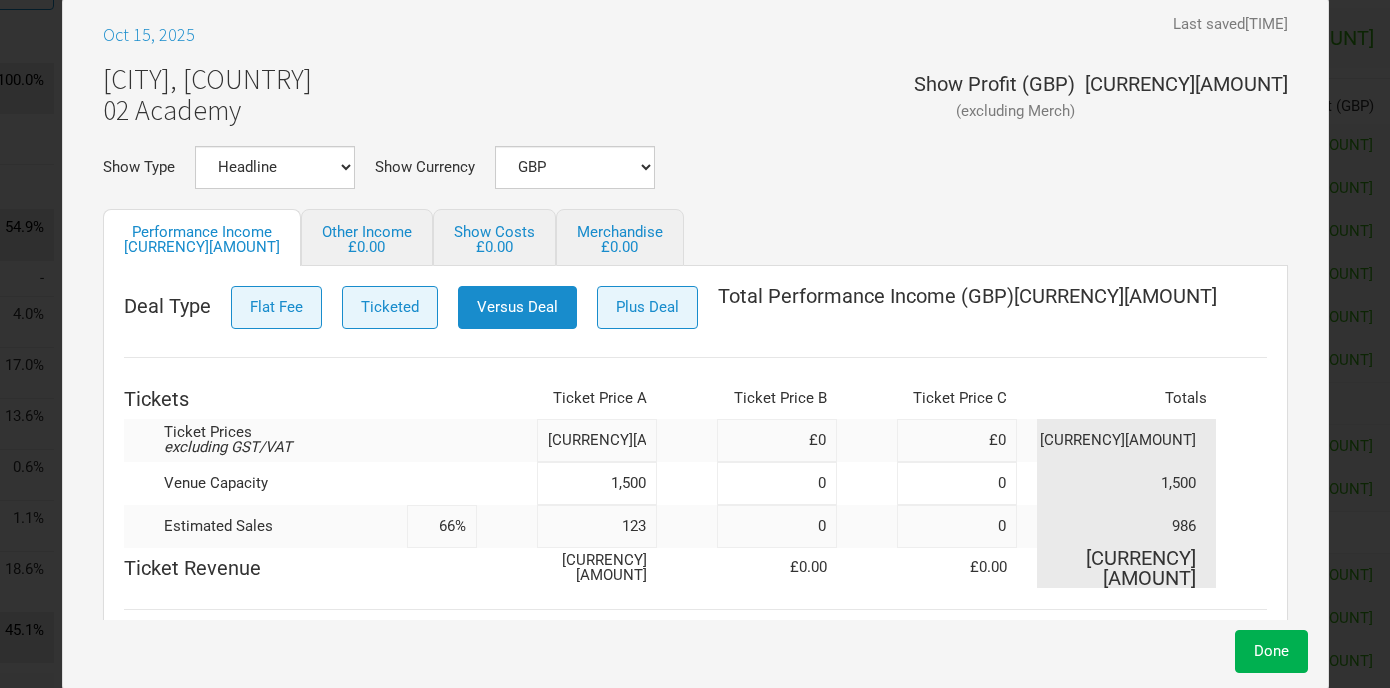 type on "1,236" 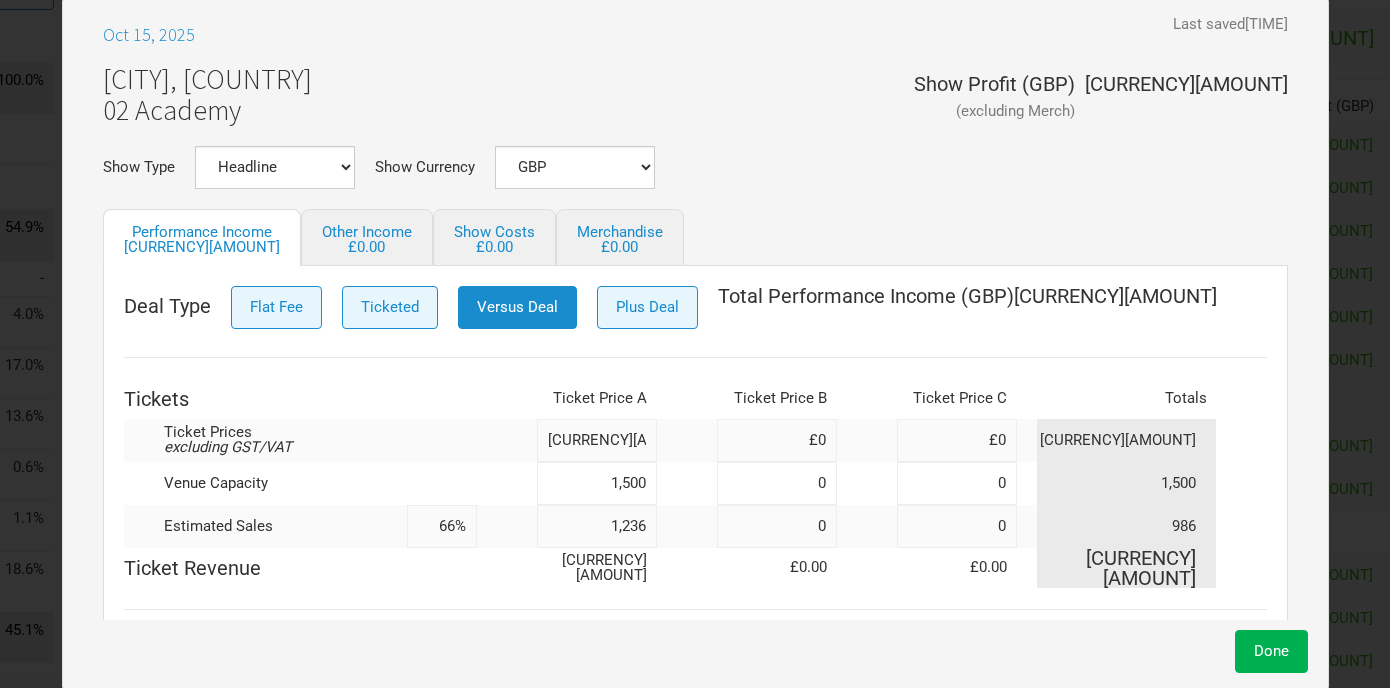 type on "82%" 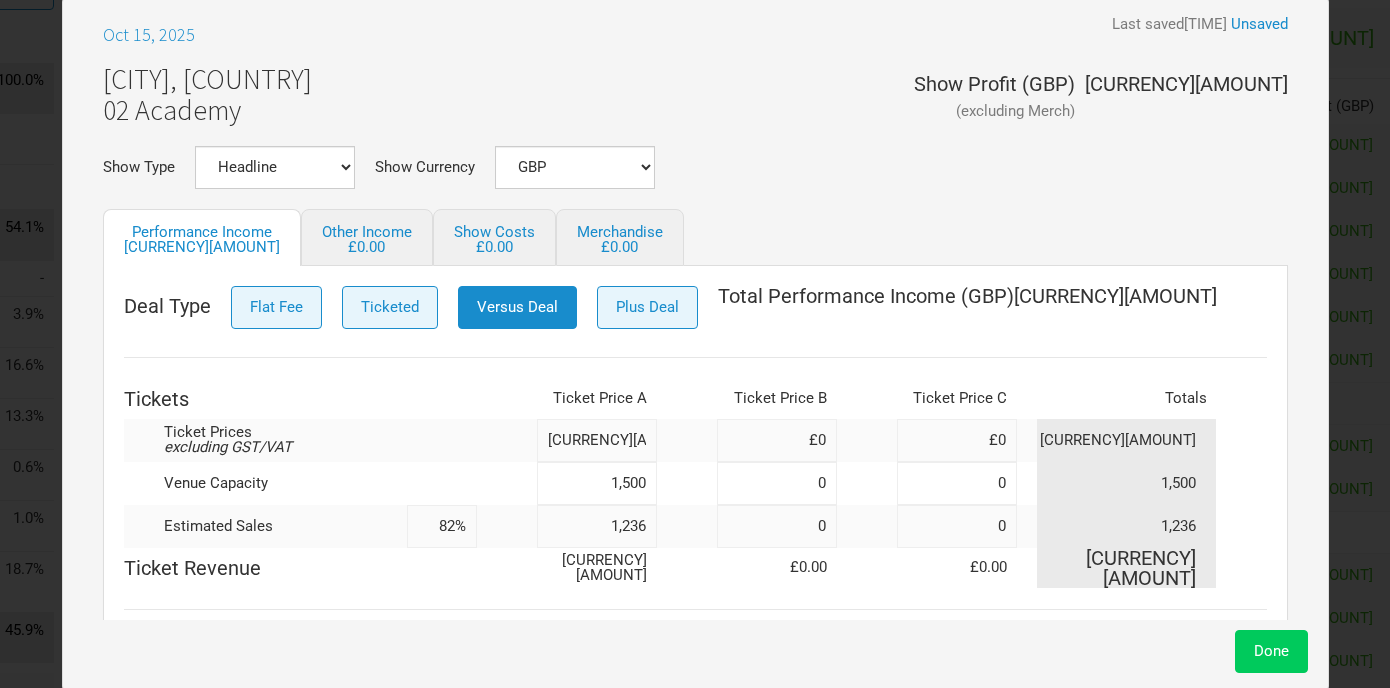 click on "Done" at bounding box center [1271, 651] 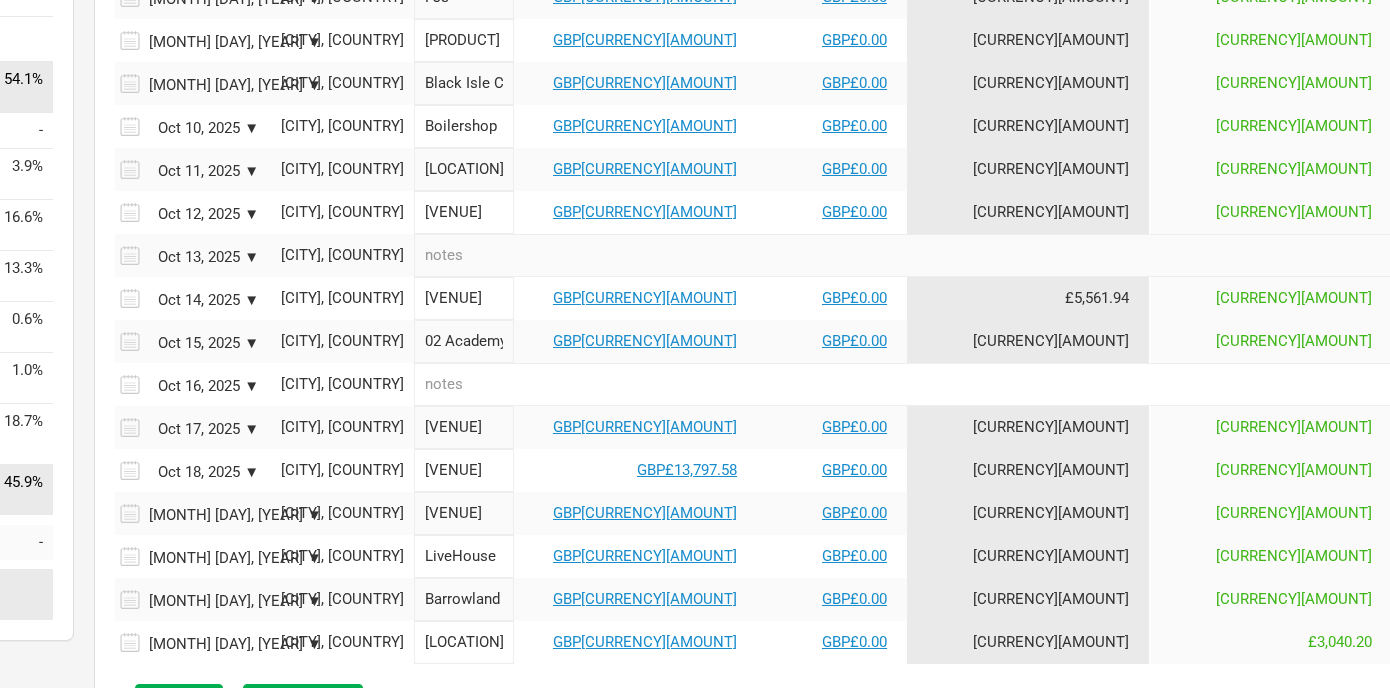 scroll, scrollTop: 391, scrollLeft: 308, axis: both 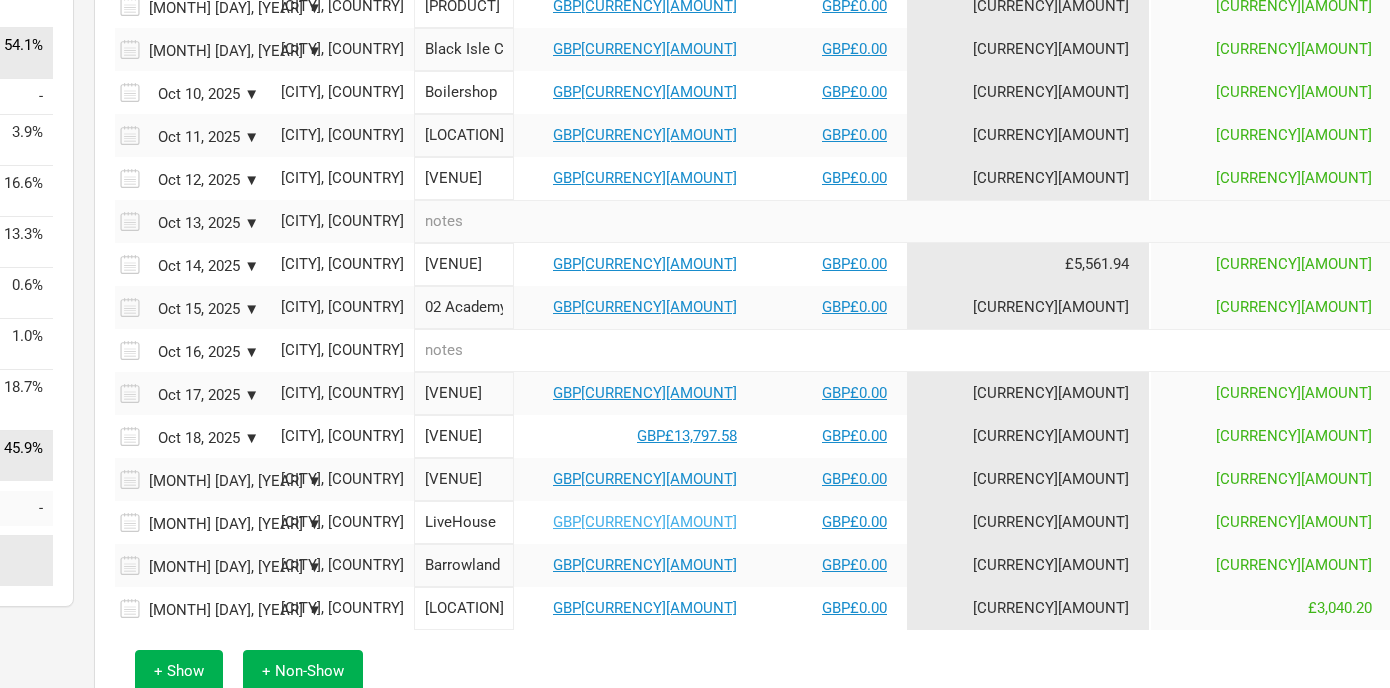 click on "GBP[CURRENCY][AMOUNT]" at bounding box center [645, 522] 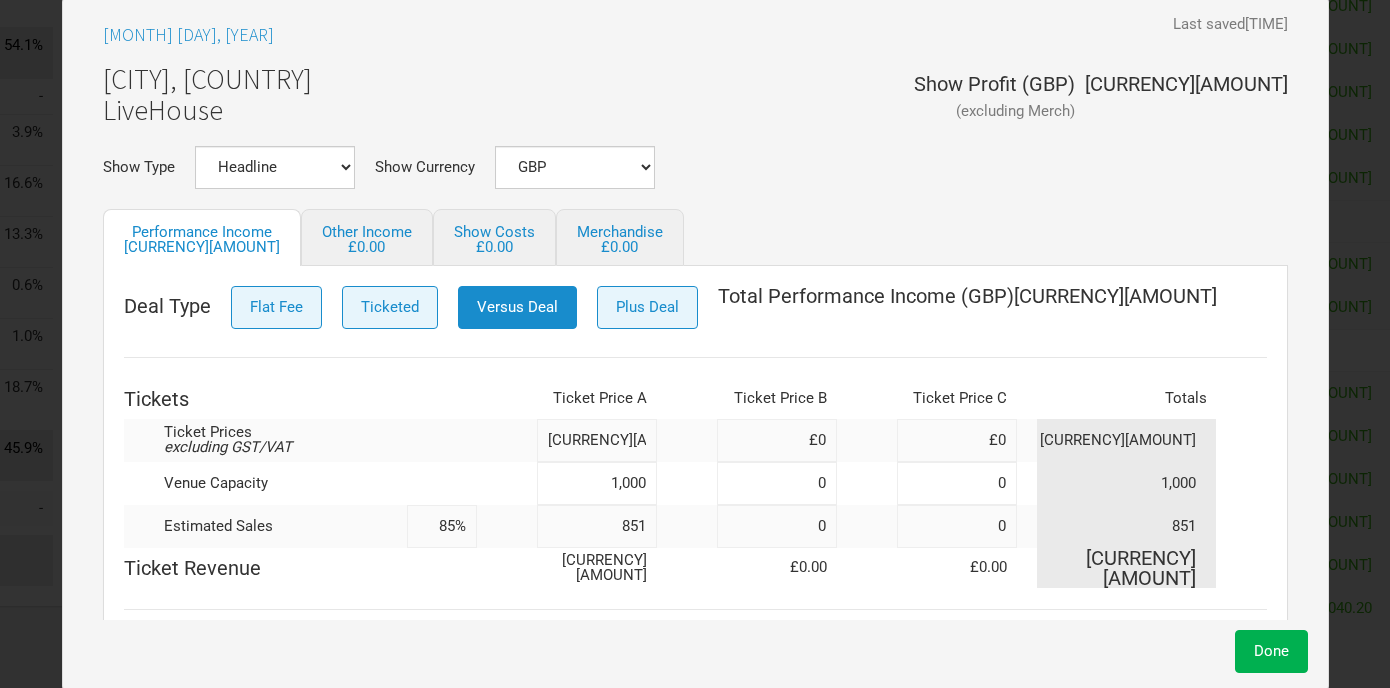 click on "851" at bounding box center (597, 526) 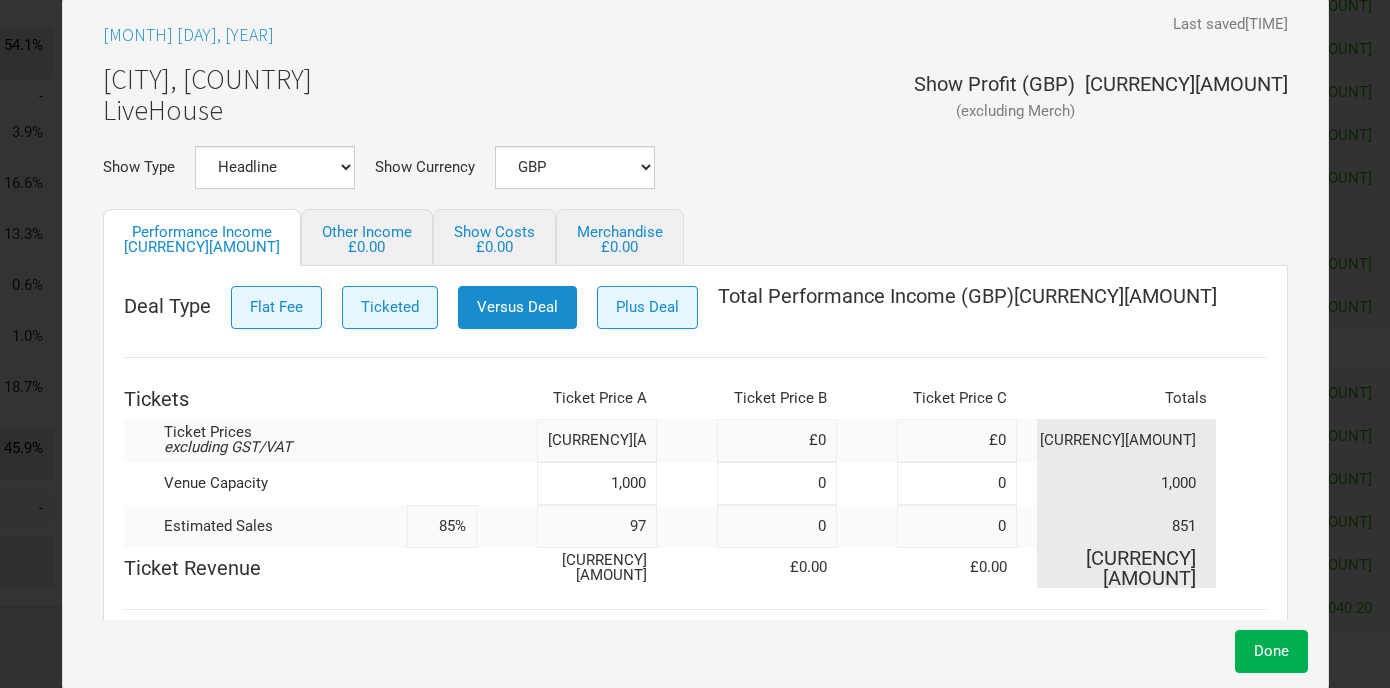 type on "978" 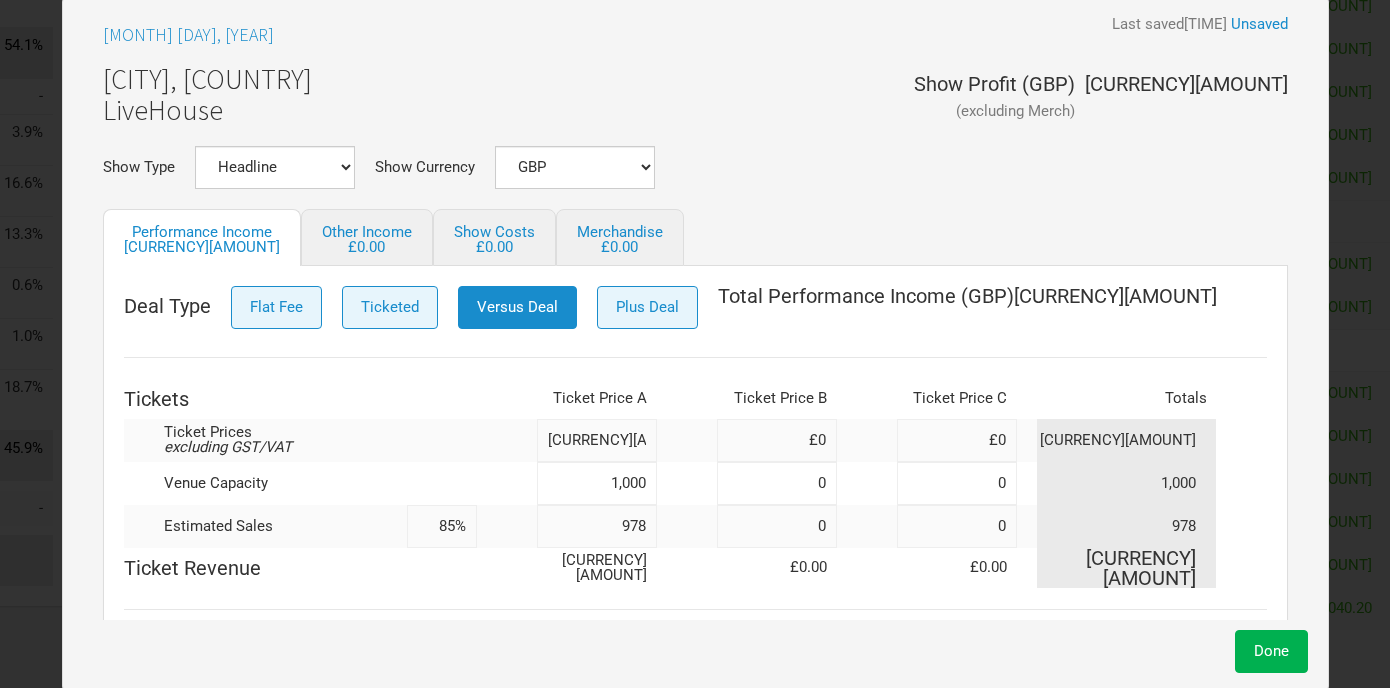 type on "98%" 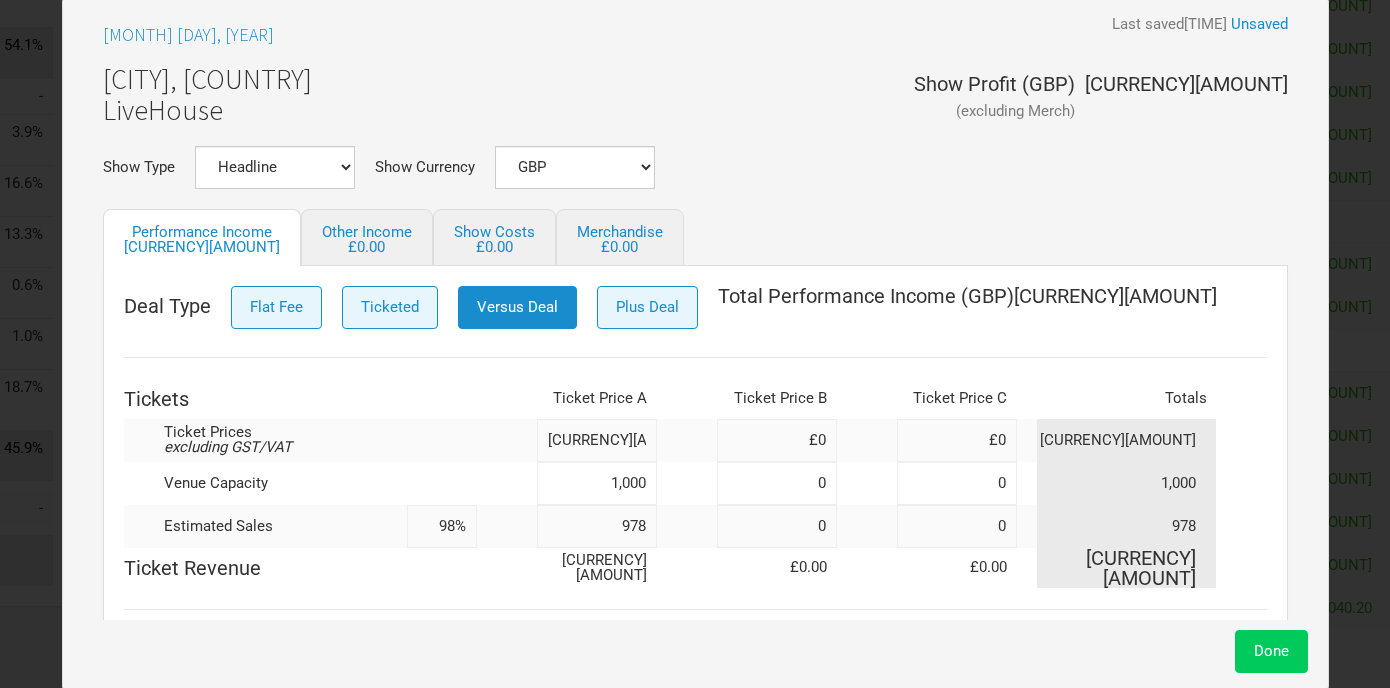 type on "978" 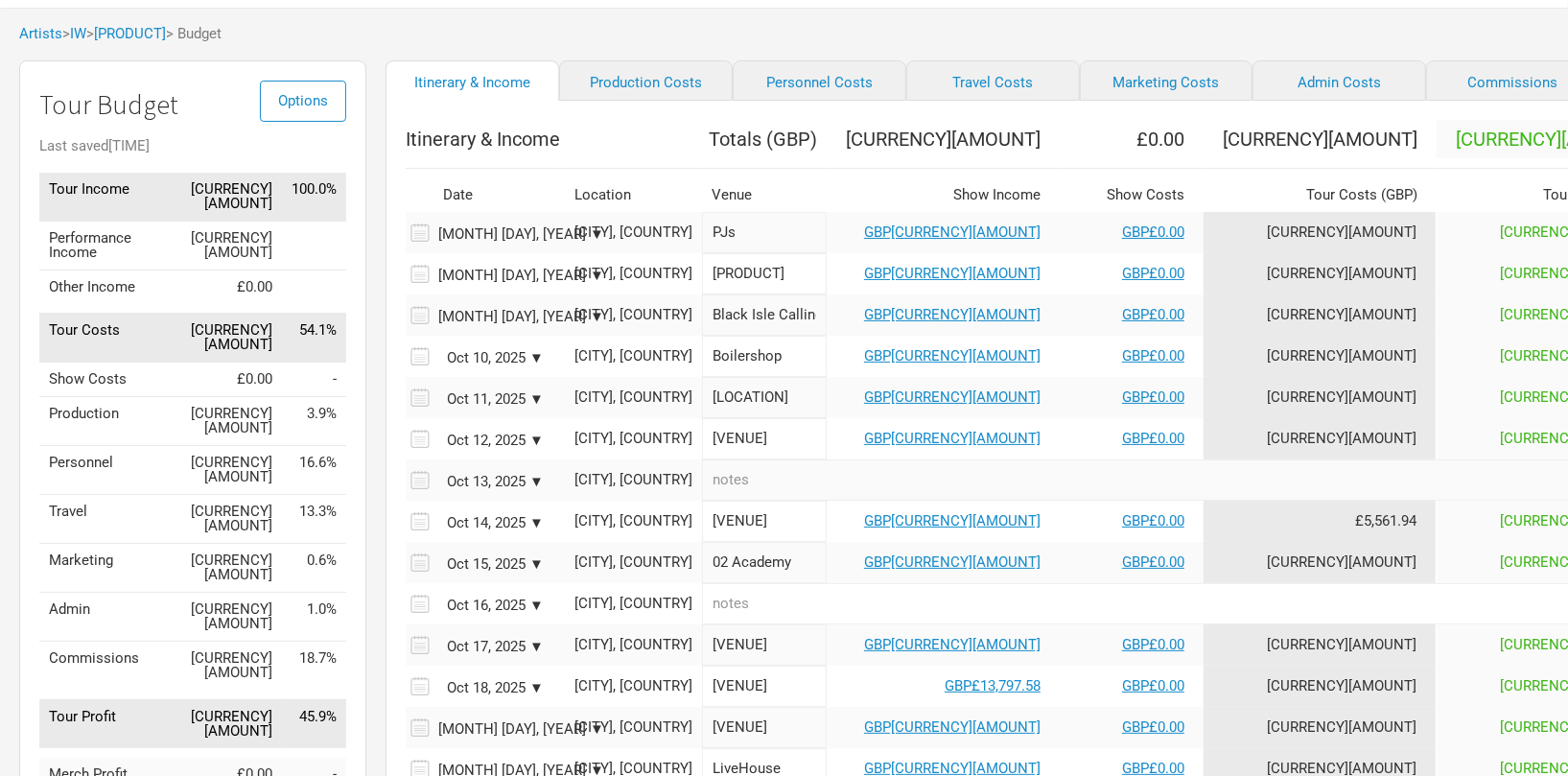 scroll, scrollTop: 83, scrollLeft: 0, axis: vertical 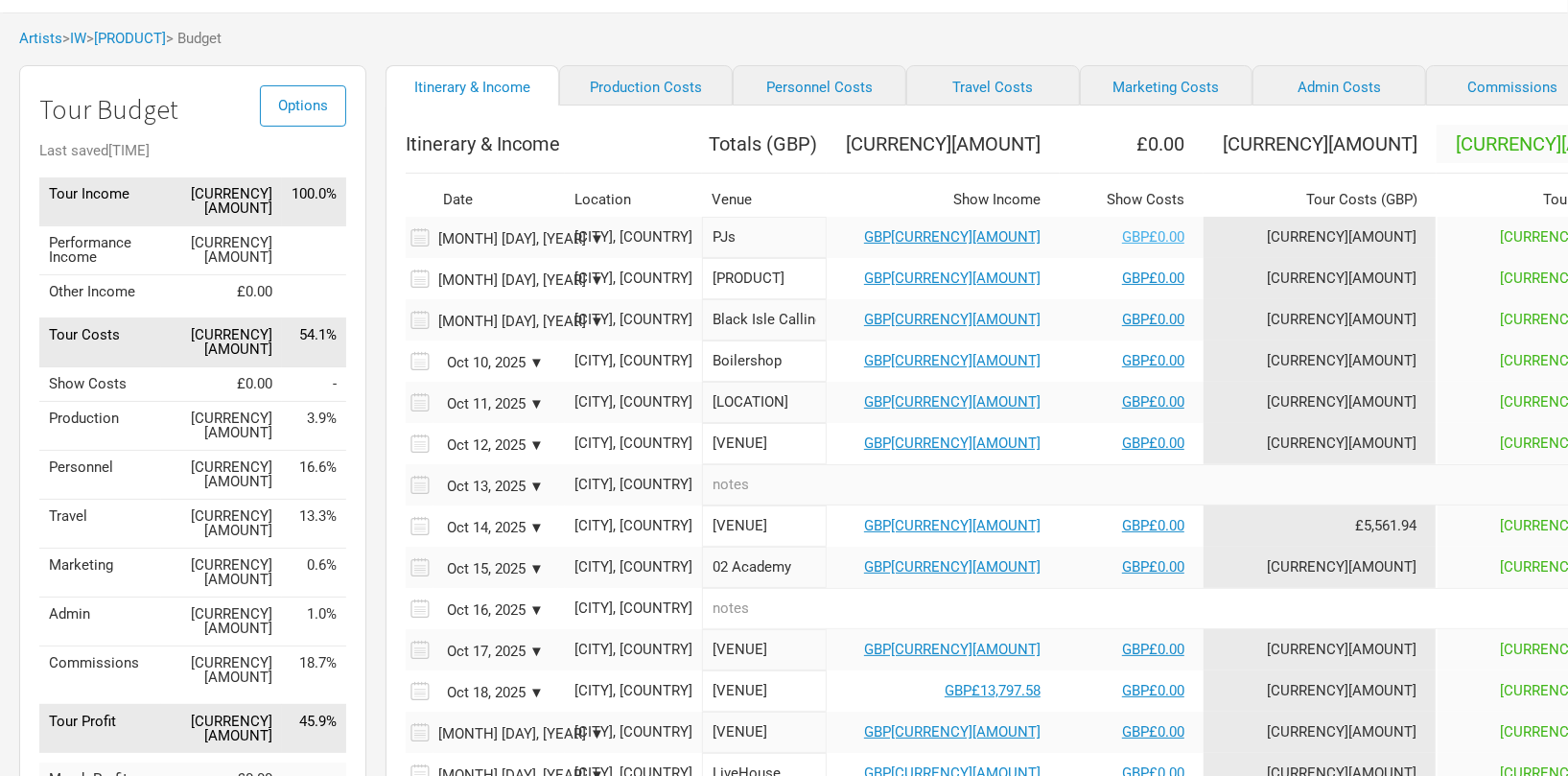 click on "GBP£0.00" at bounding box center (1153, 237) 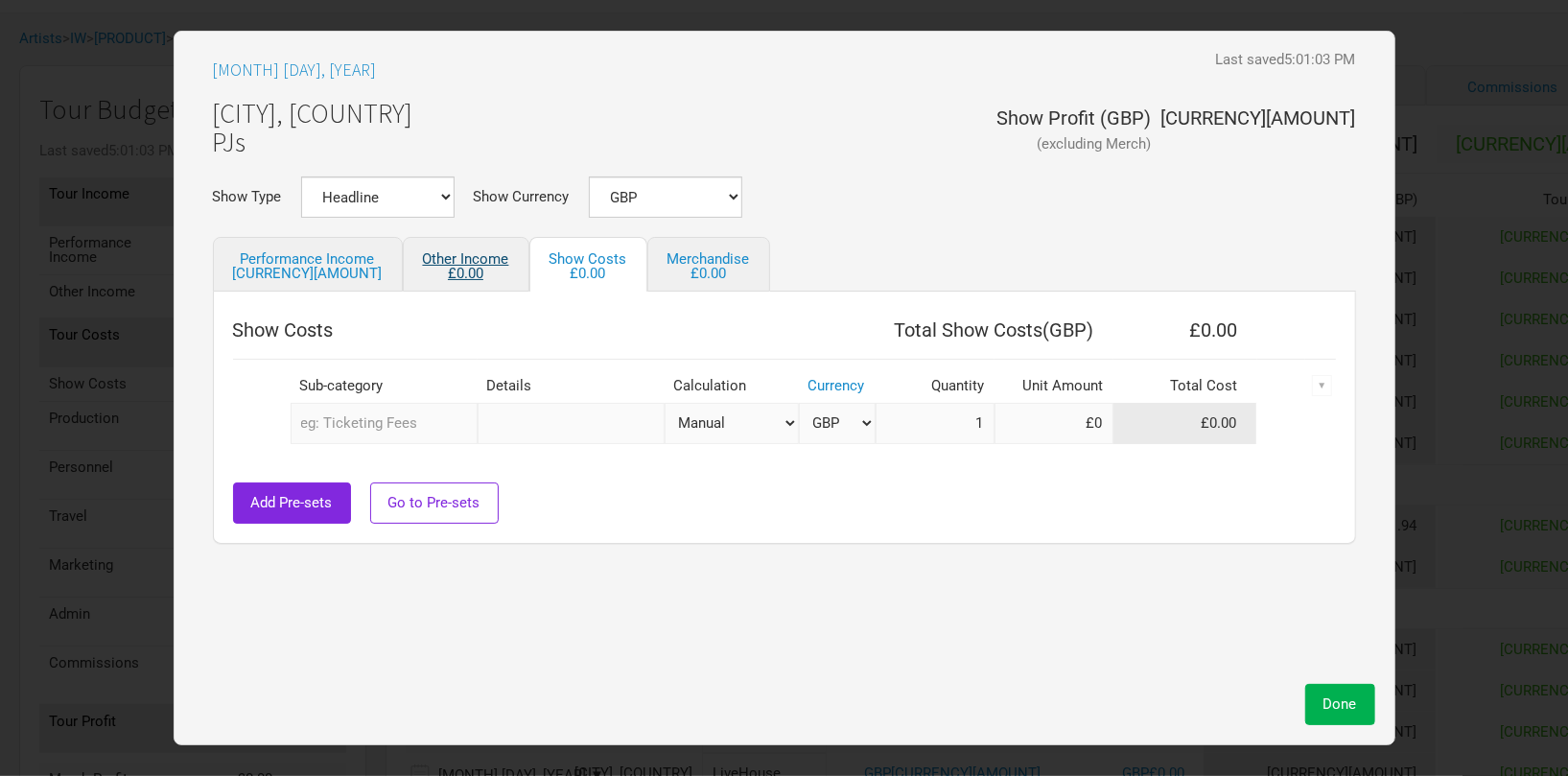 click on "Other Income [CURRENCY][AMOUNT]" at bounding box center [466, 264] 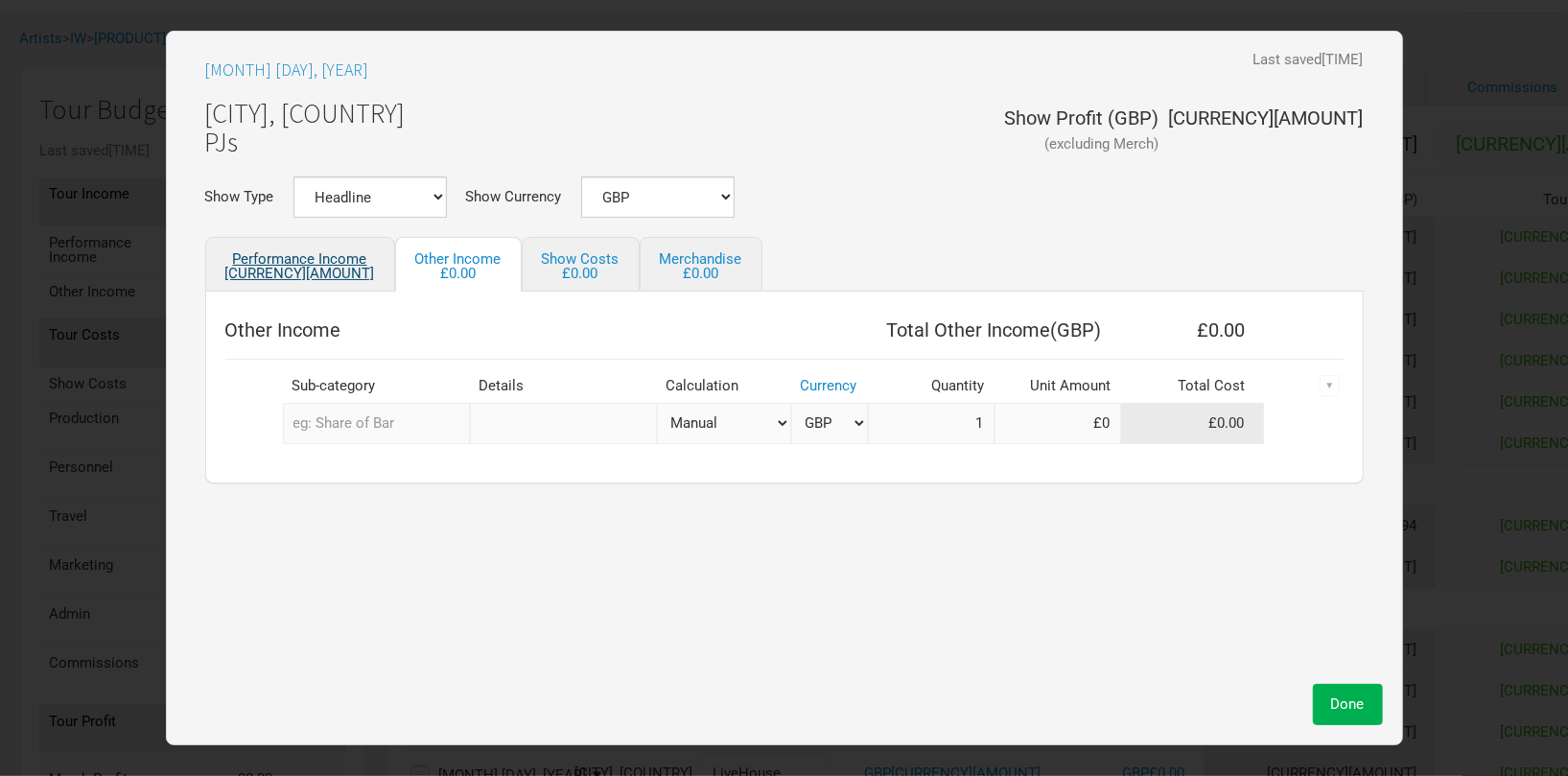 click on "Performance Income [CURRENCY][AMOUNT]" at bounding box center [300, 264] 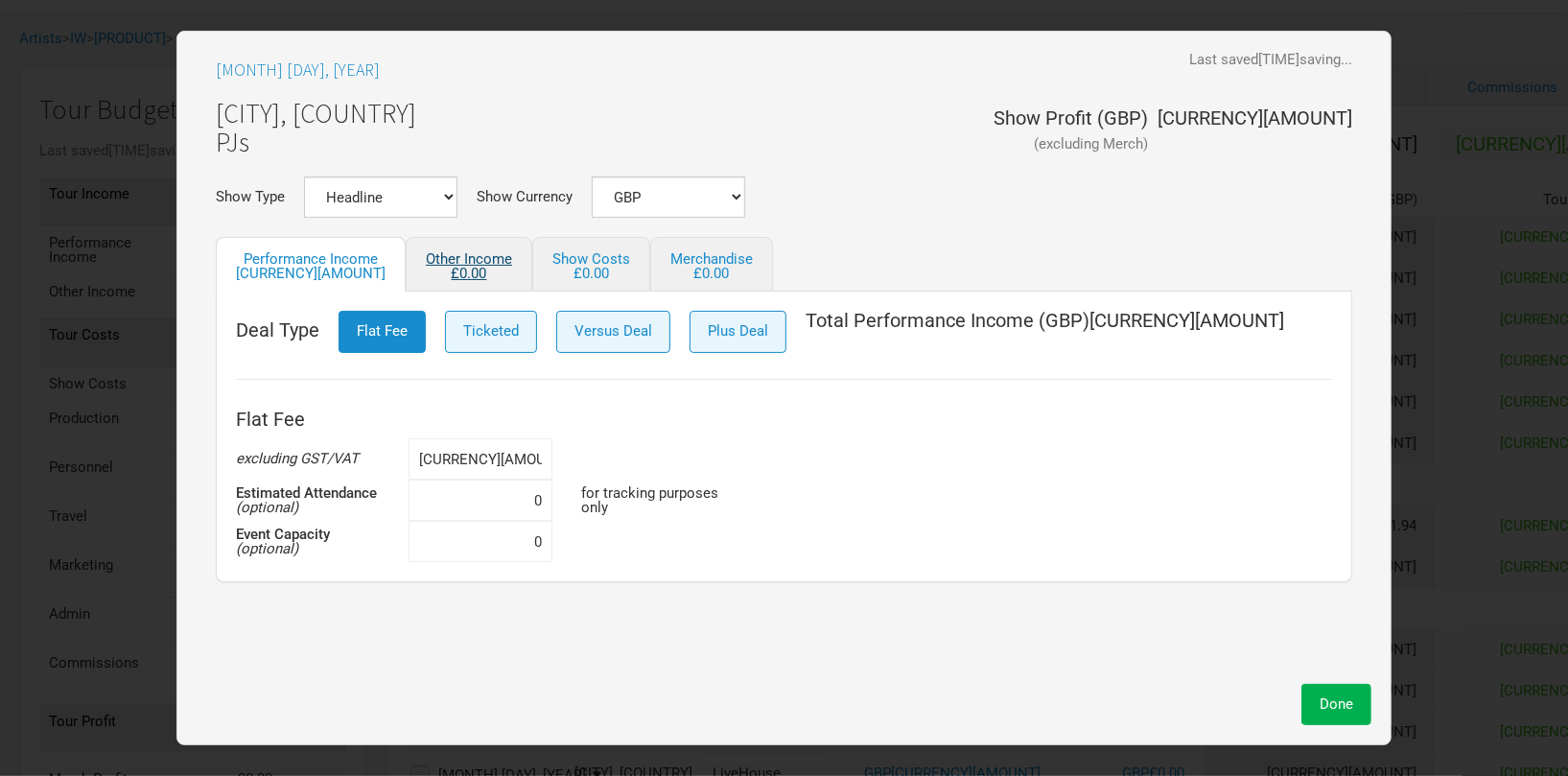 click on "Other Income [CURRENCY][AMOUNT]" at bounding box center [469, 264] 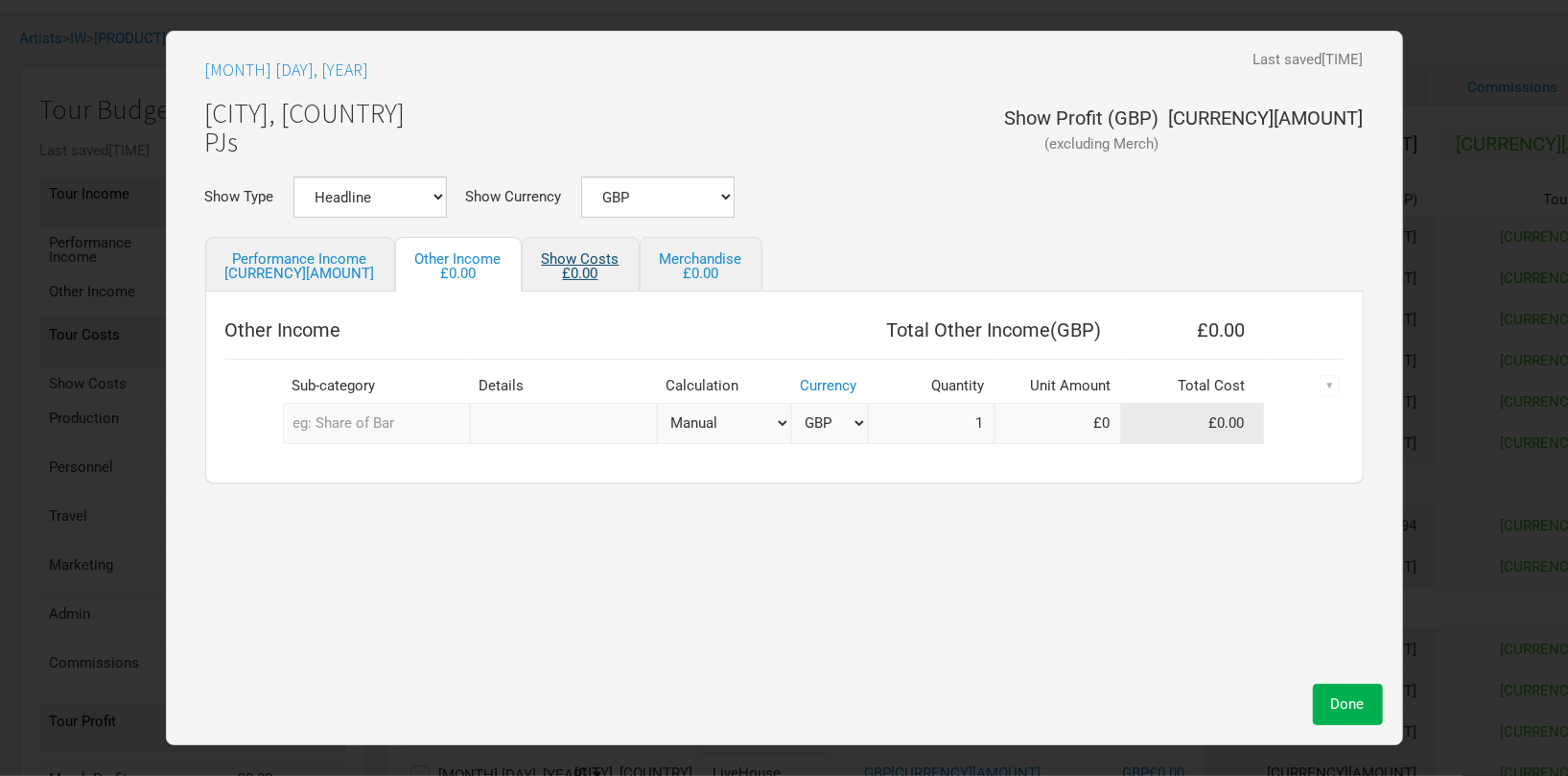 click on "£0.00" at bounding box center (580, 273) 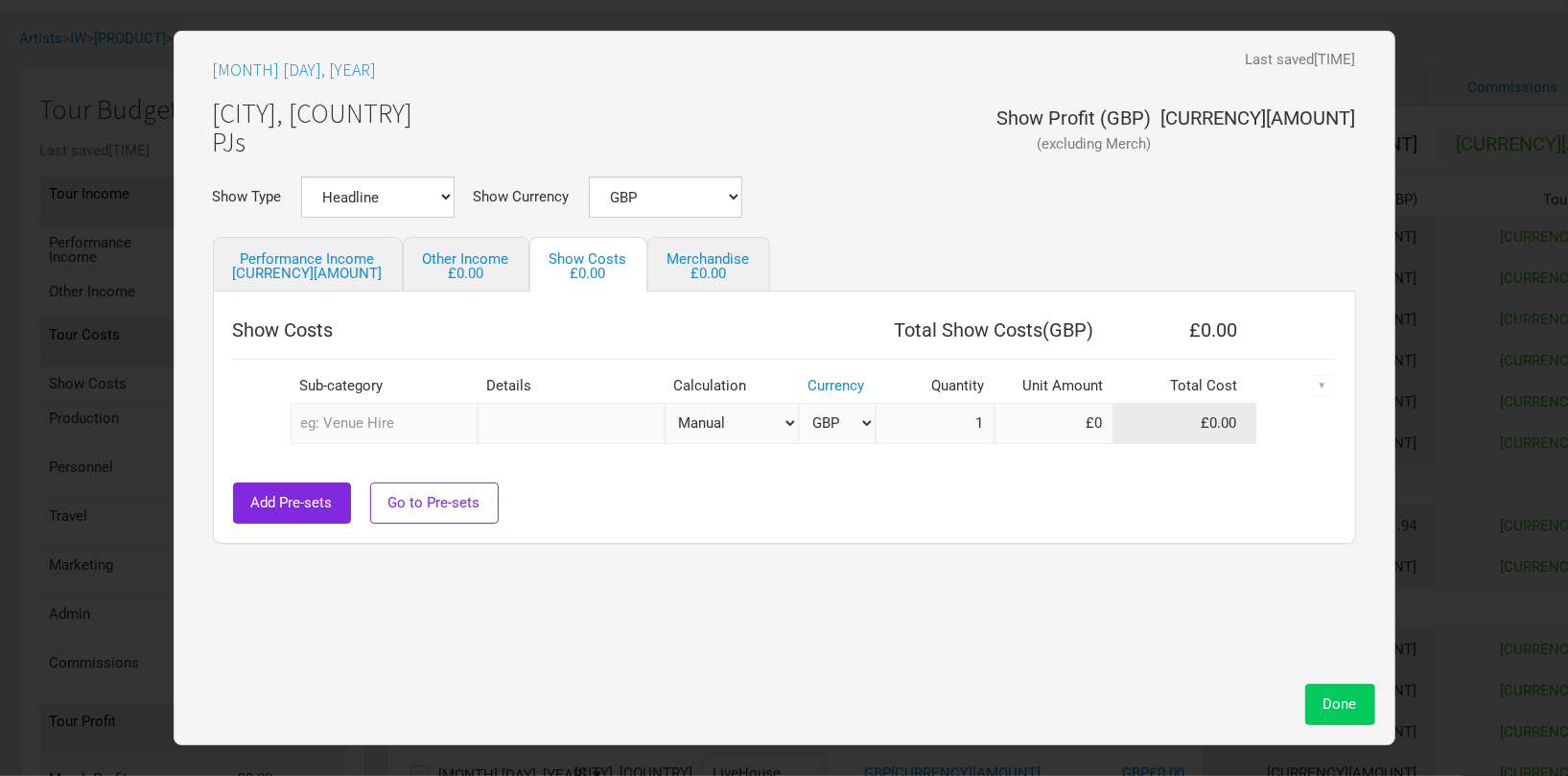 click on "Done" at bounding box center (1340, 704) 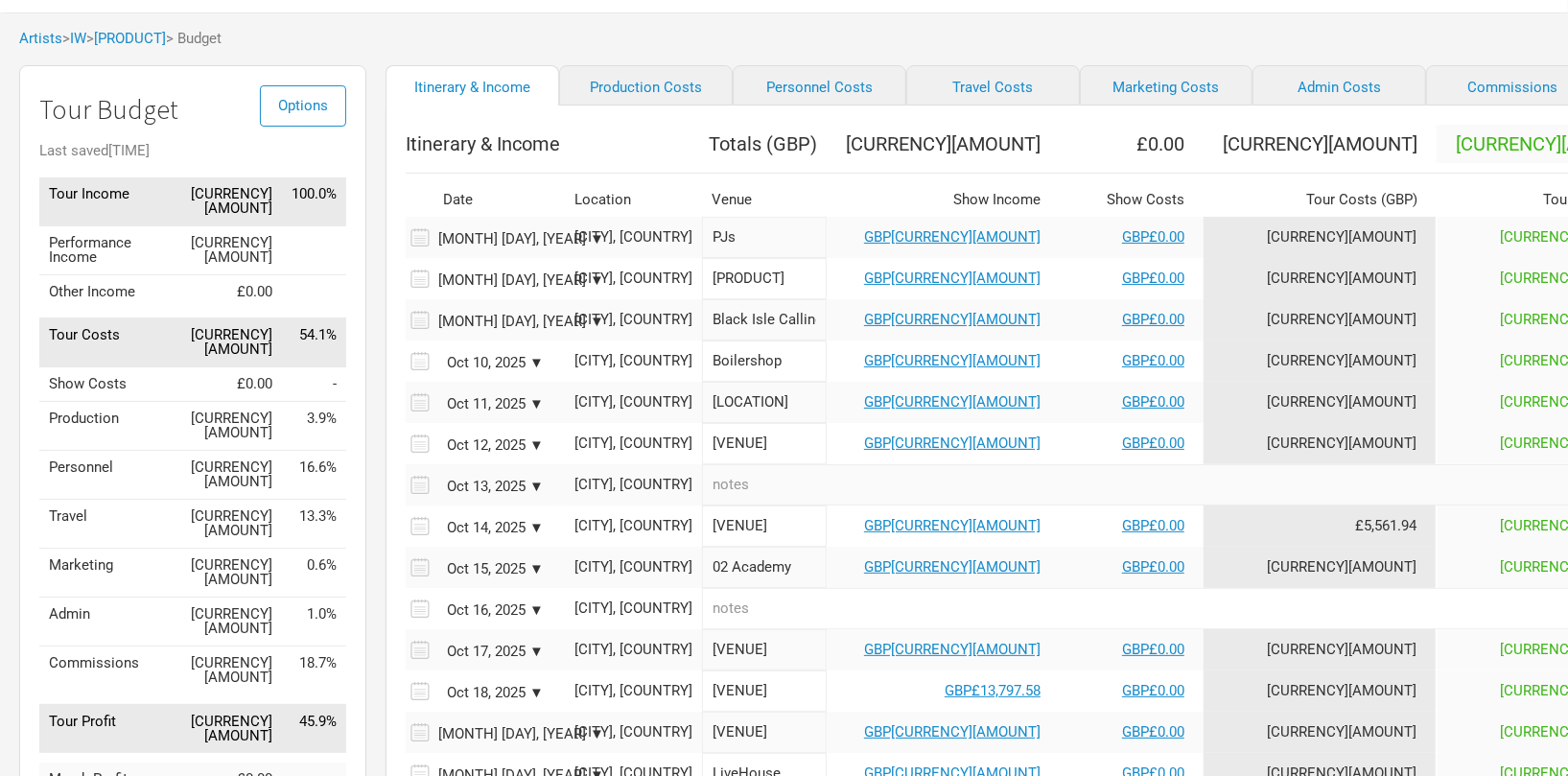 click on "[CURRENCY][AMOUNT]" at bounding box center (1320, 278) 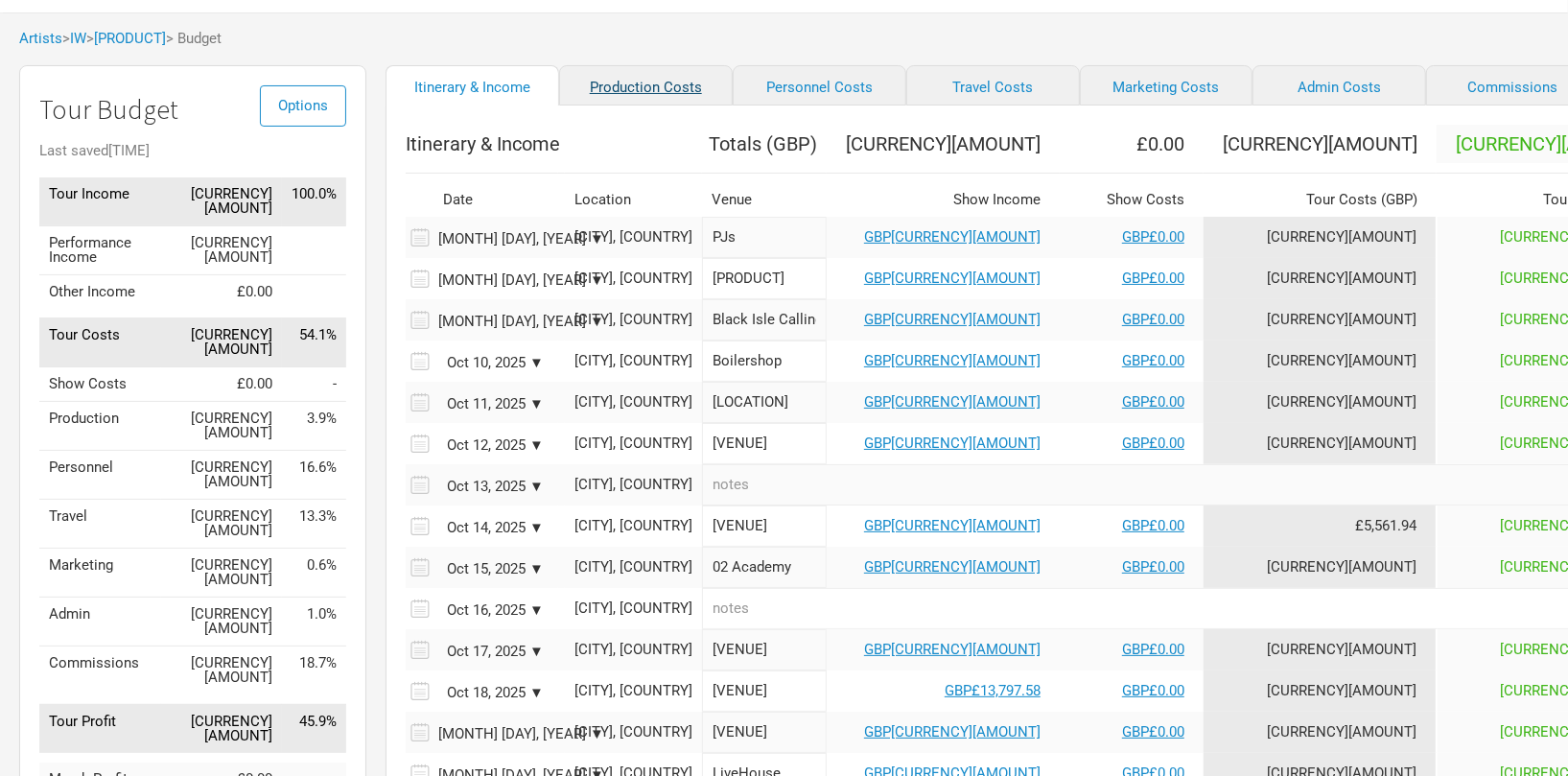 click on "Production Costs" at bounding box center [645, 85] 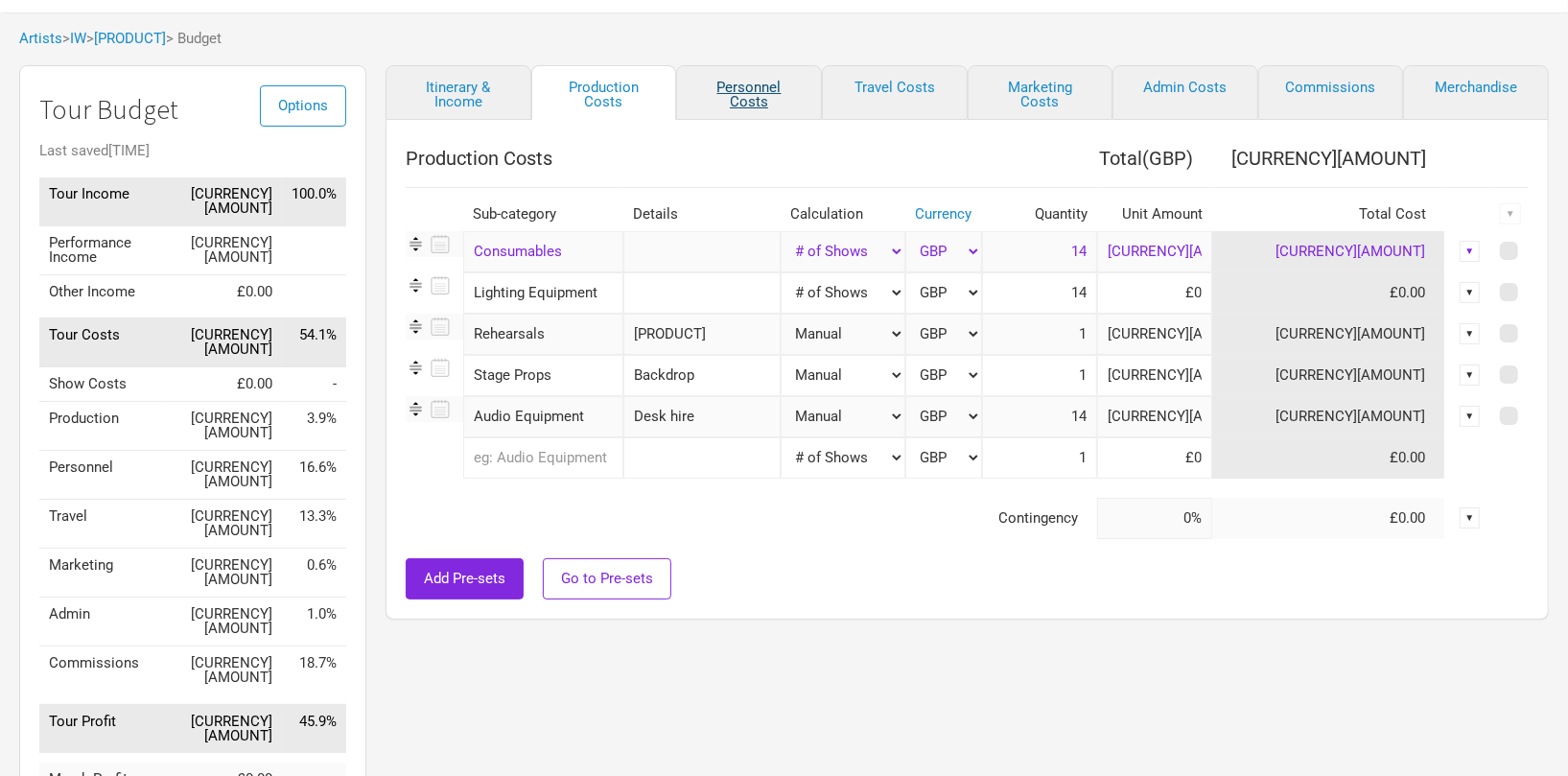 click on "Personnel Costs" at bounding box center [749, 92] 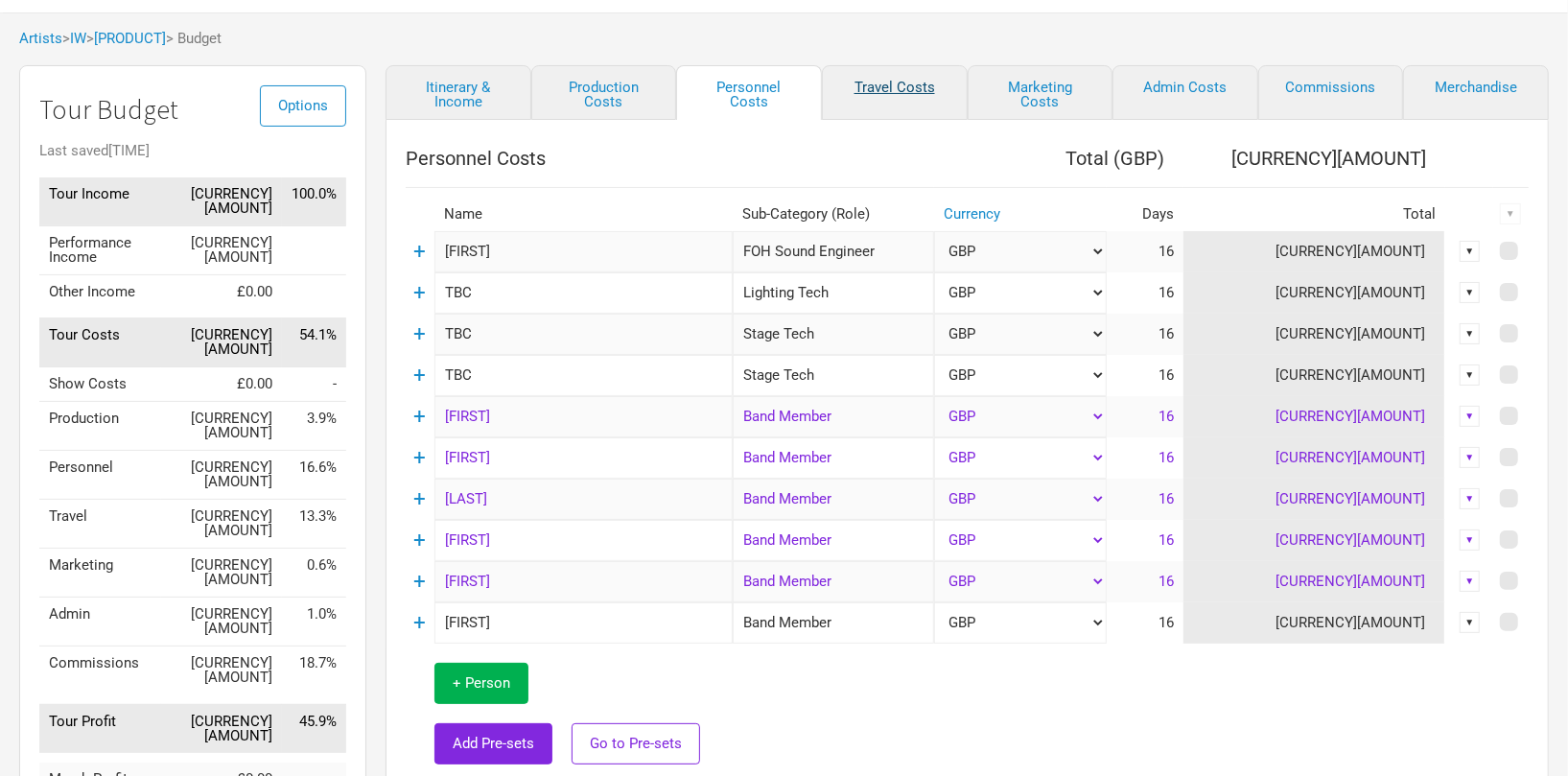 click on "Travel Costs" at bounding box center [895, 92] 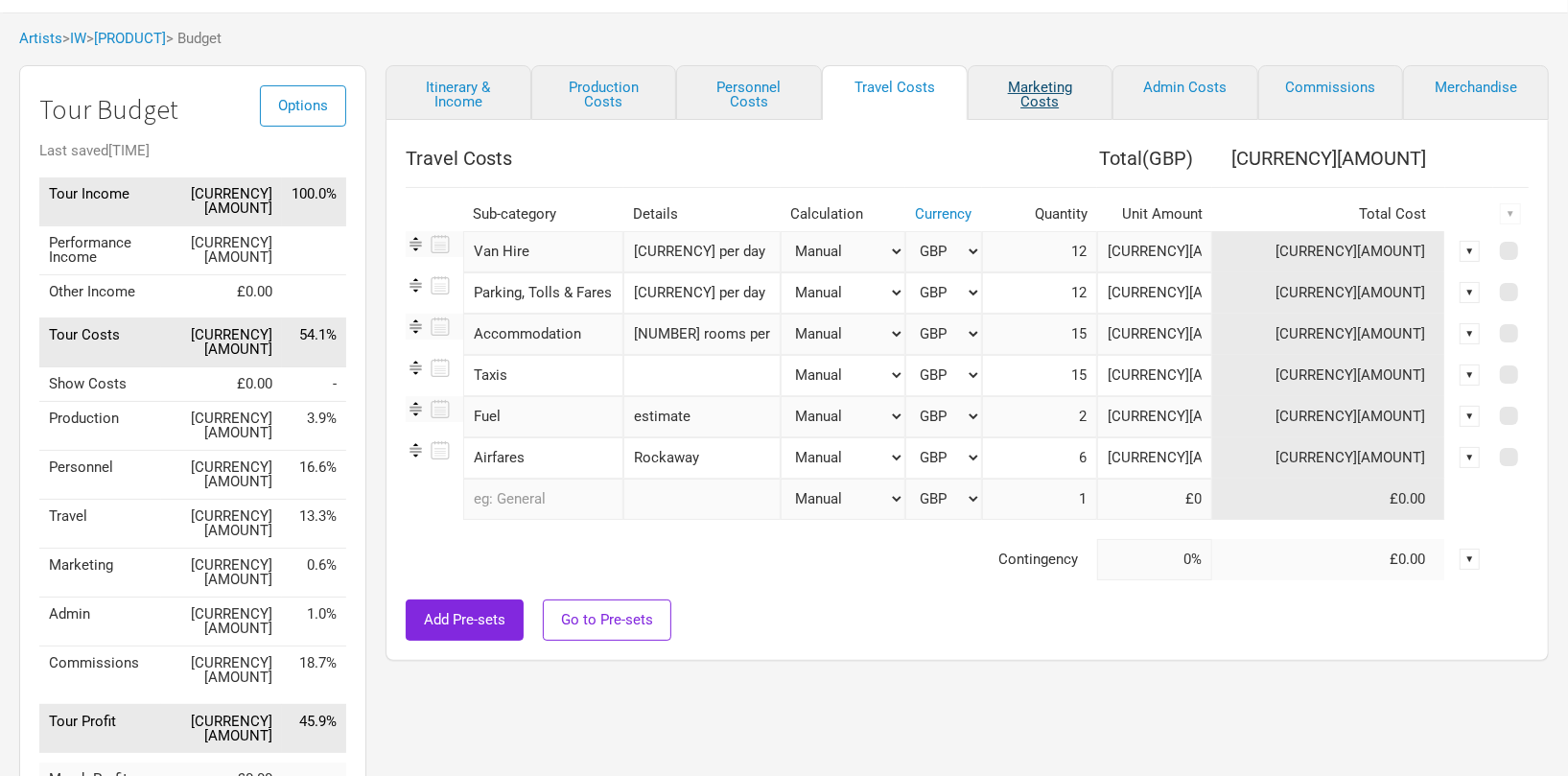 click on "Marketing Costs" at bounding box center (1041, 92) 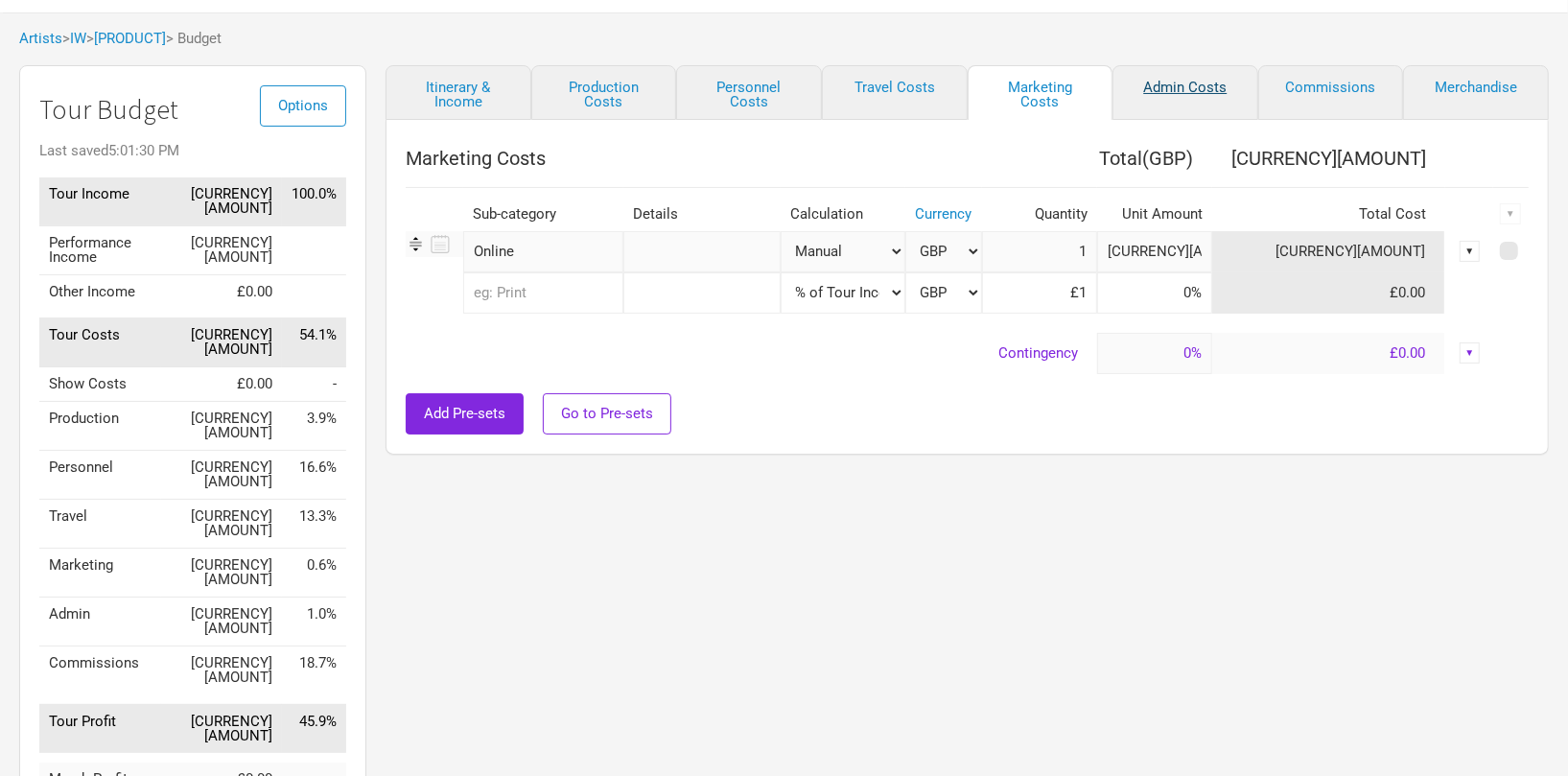 click on "Admin Costs" at bounding box center [1185, 92] 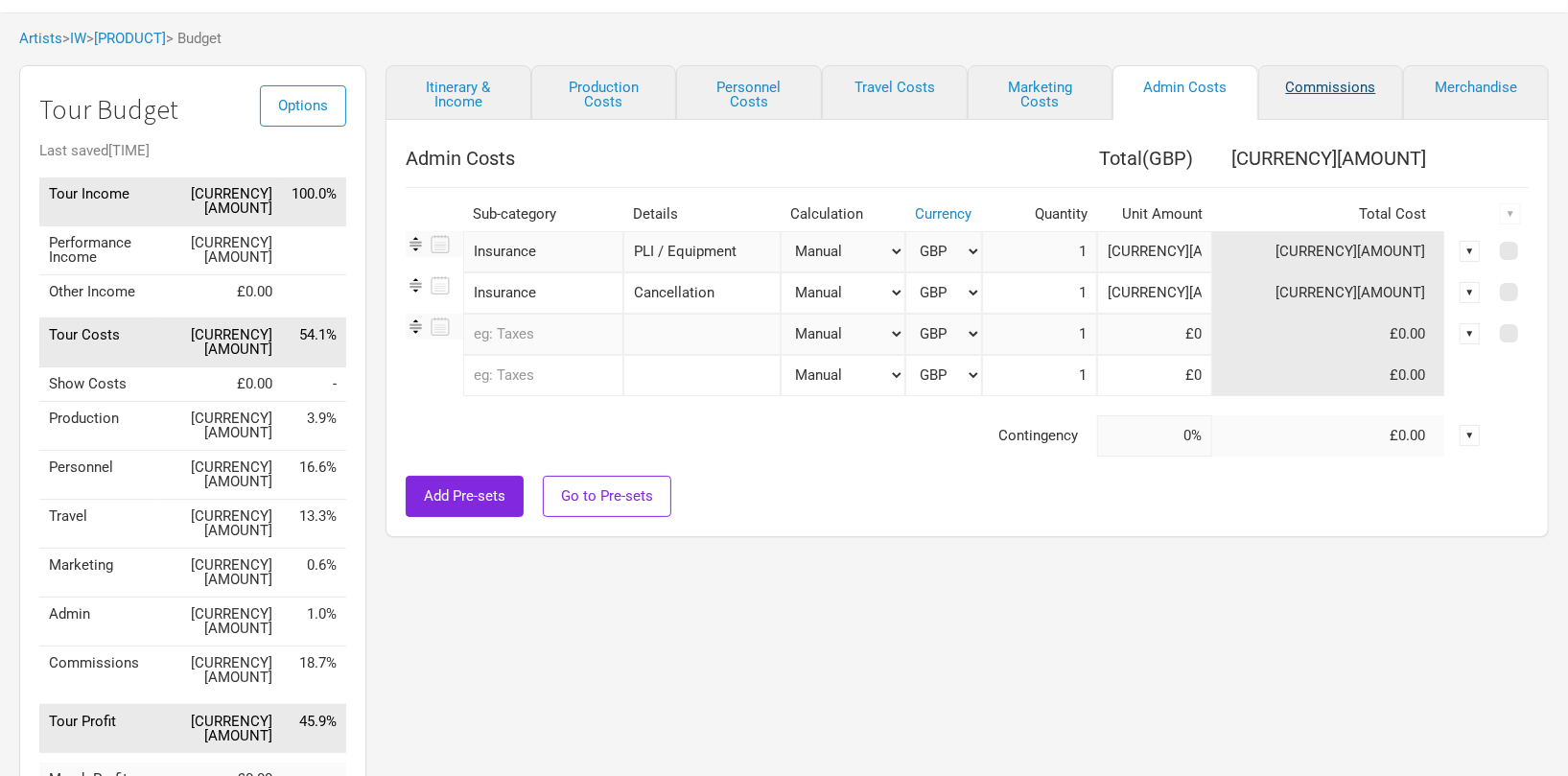 click on "Commissions" at bounding box center (1331, 92) 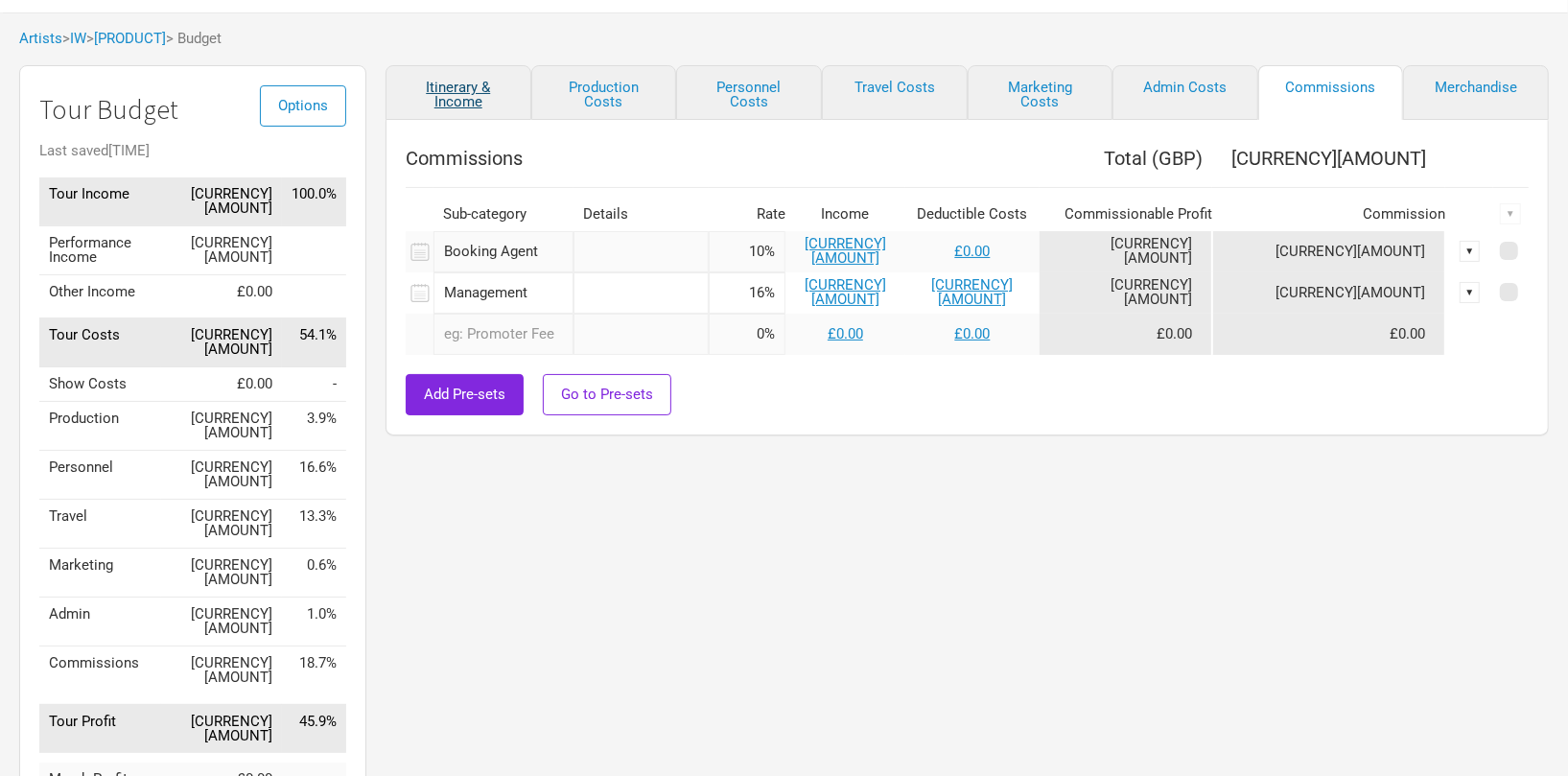 click on "Itinerary & Income" at bounding box center (458, 92) 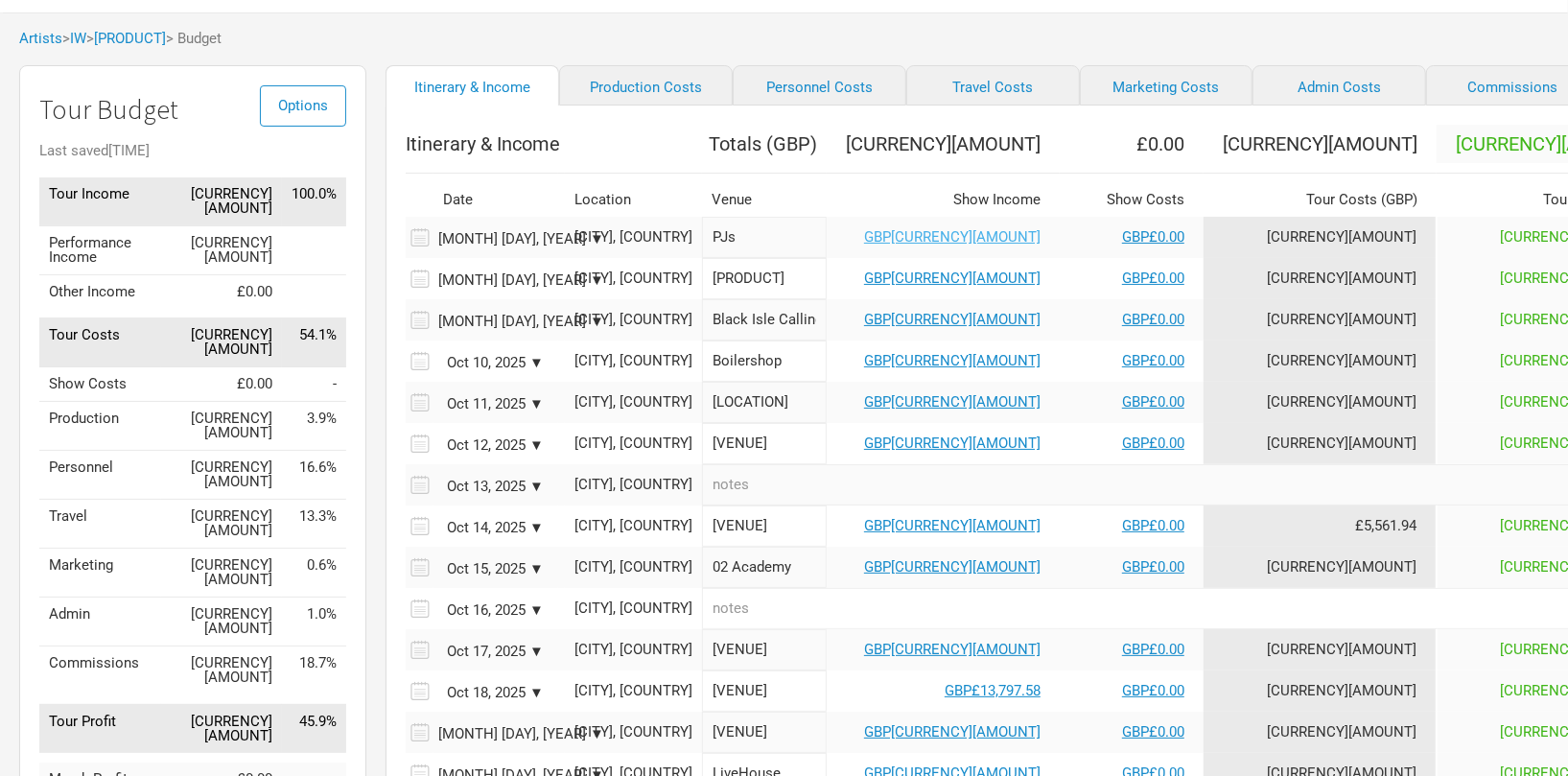 click on "GBP[CURRENCY][AMOUNT]" at bounding box center (952, 237) 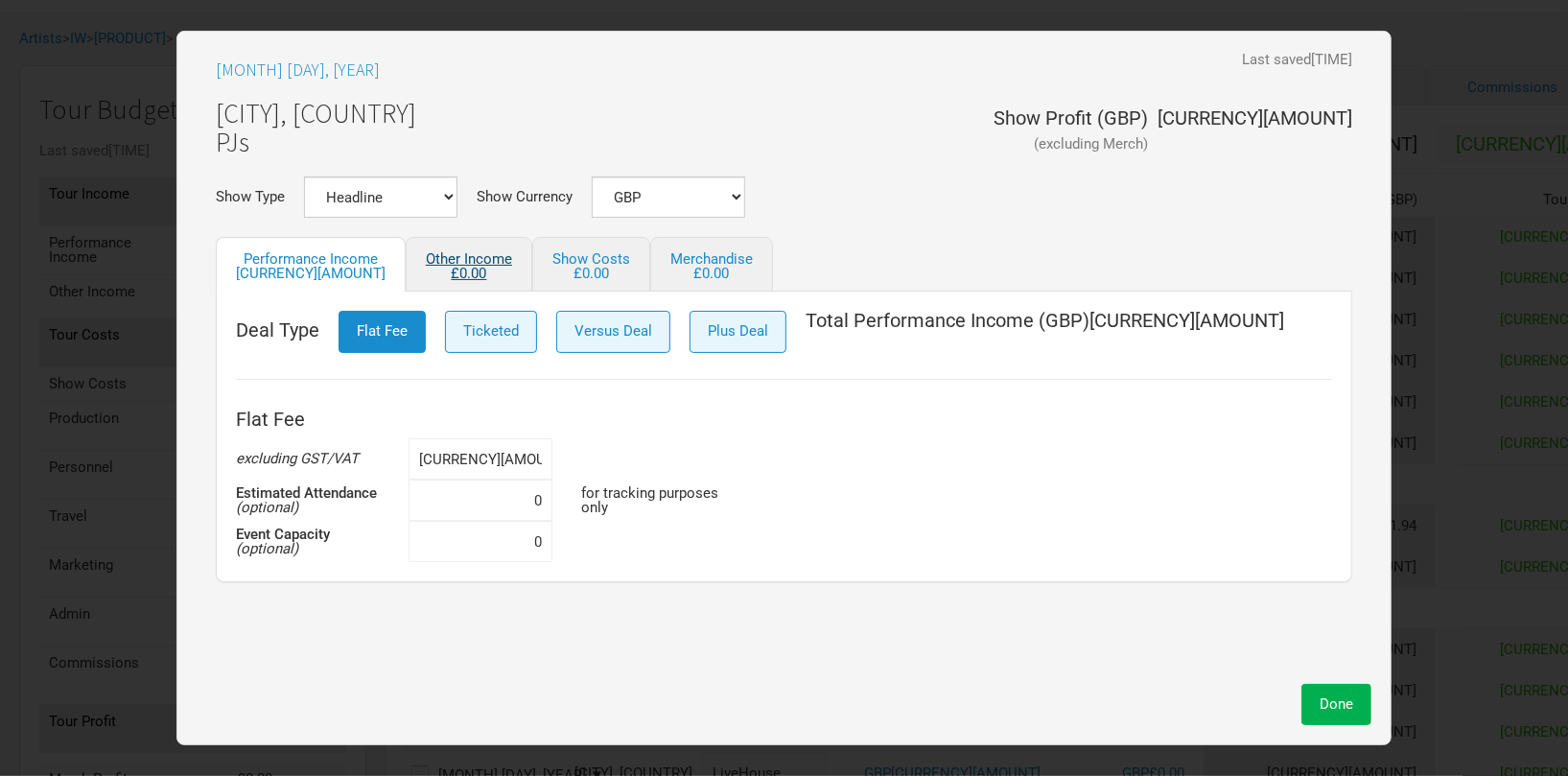 click on "£0.00" at bounding box center [469, 273] 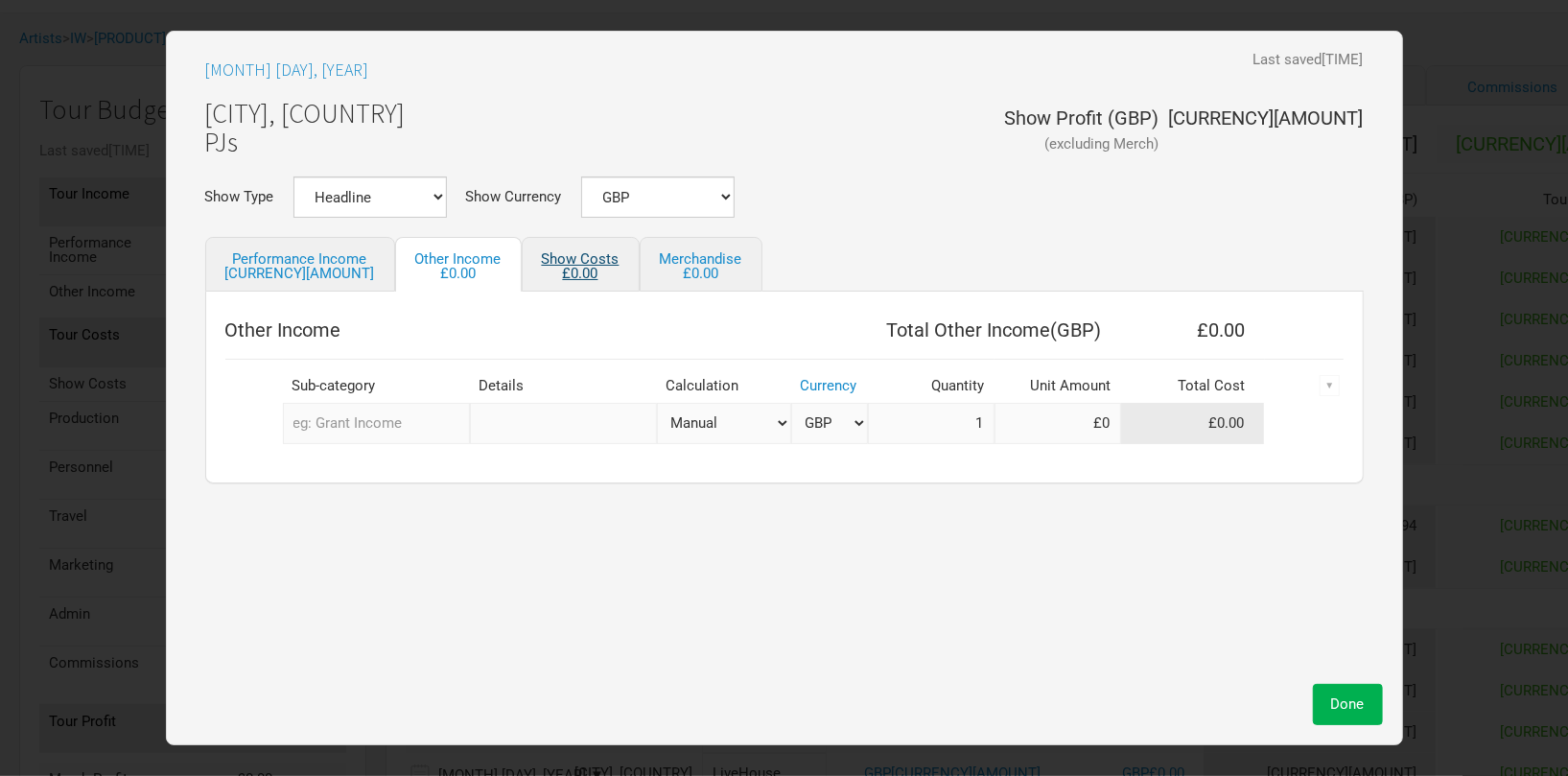click on "Show Costs [CURRENCY][AMOUNT]" at bounding box center [580, 264] 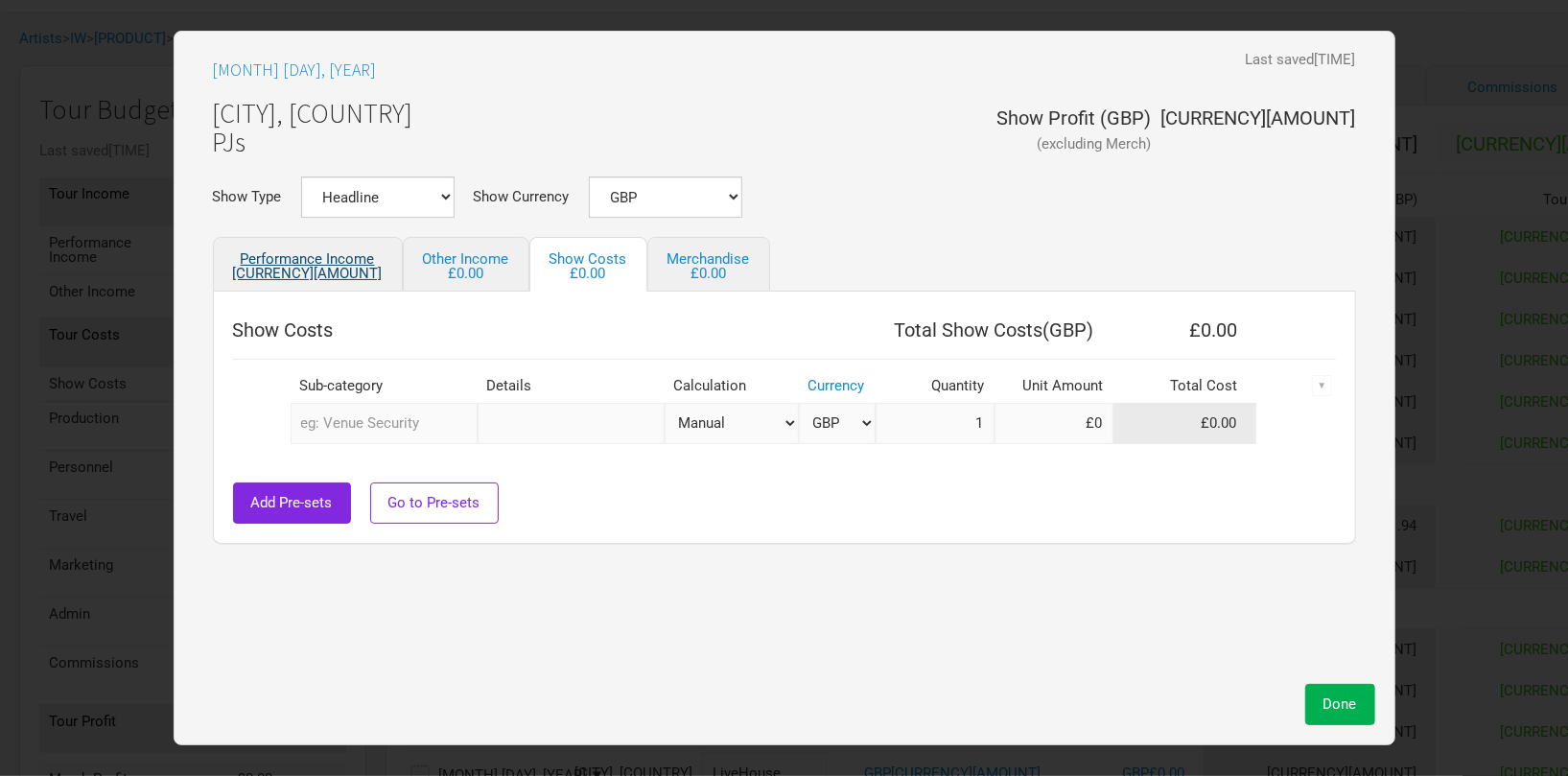 click on "[CURRENCY][AMOUNT]" at bounding box center [308, 273] 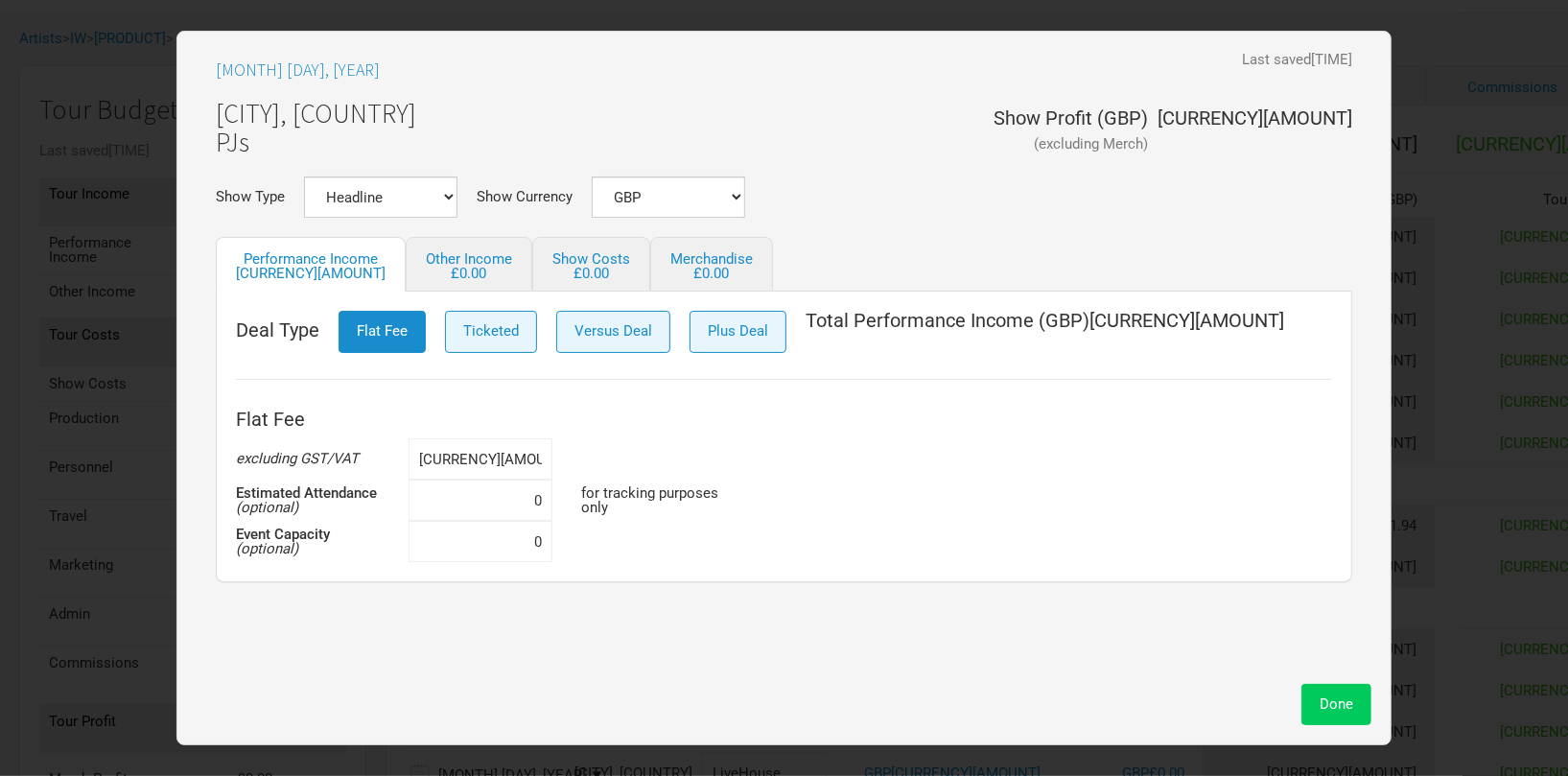 click on "Done" at bounding box center (1336, 704) 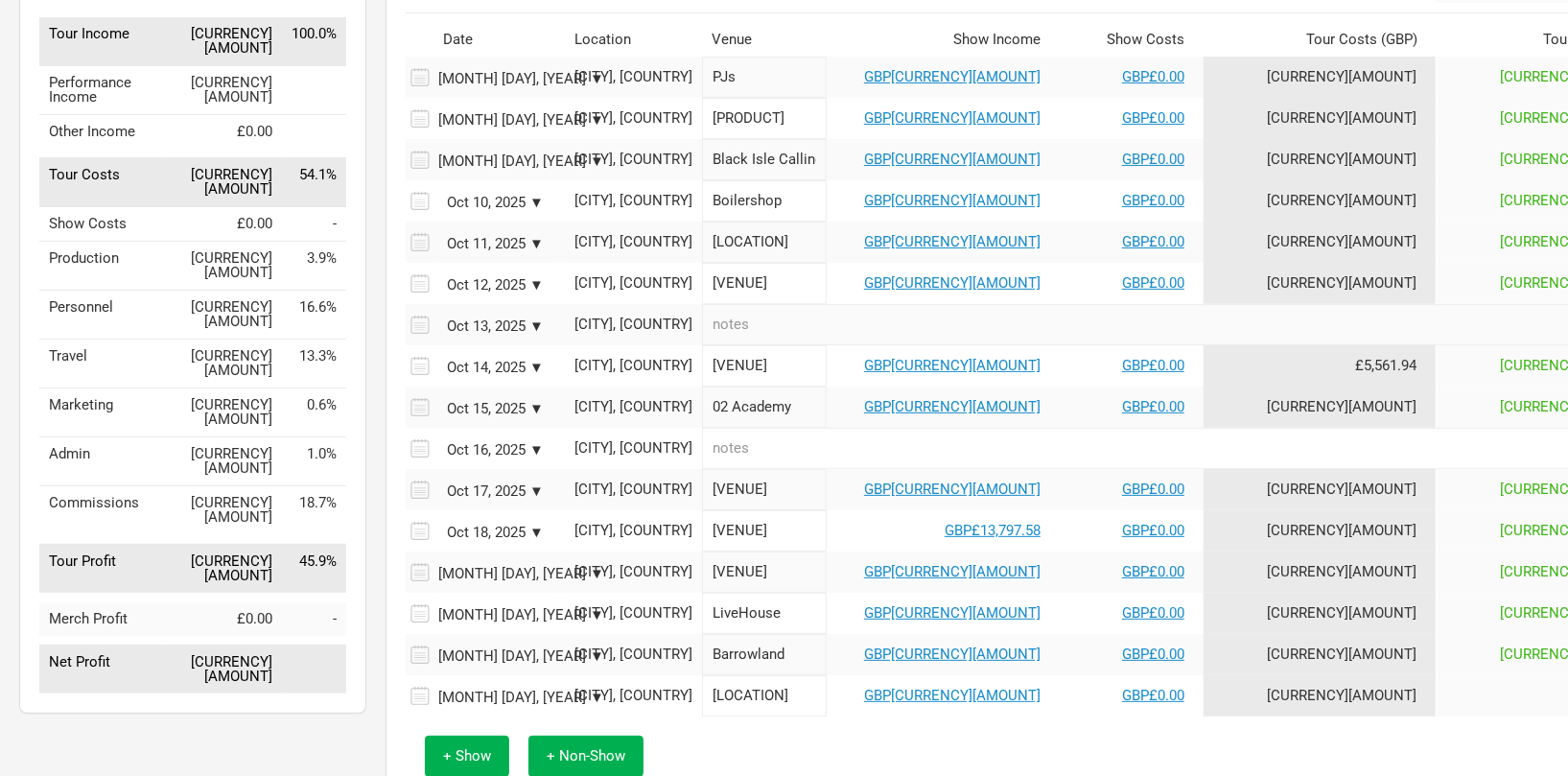 scroll, scrollTop: 214, scrollLeft: 0, axis: vertical 